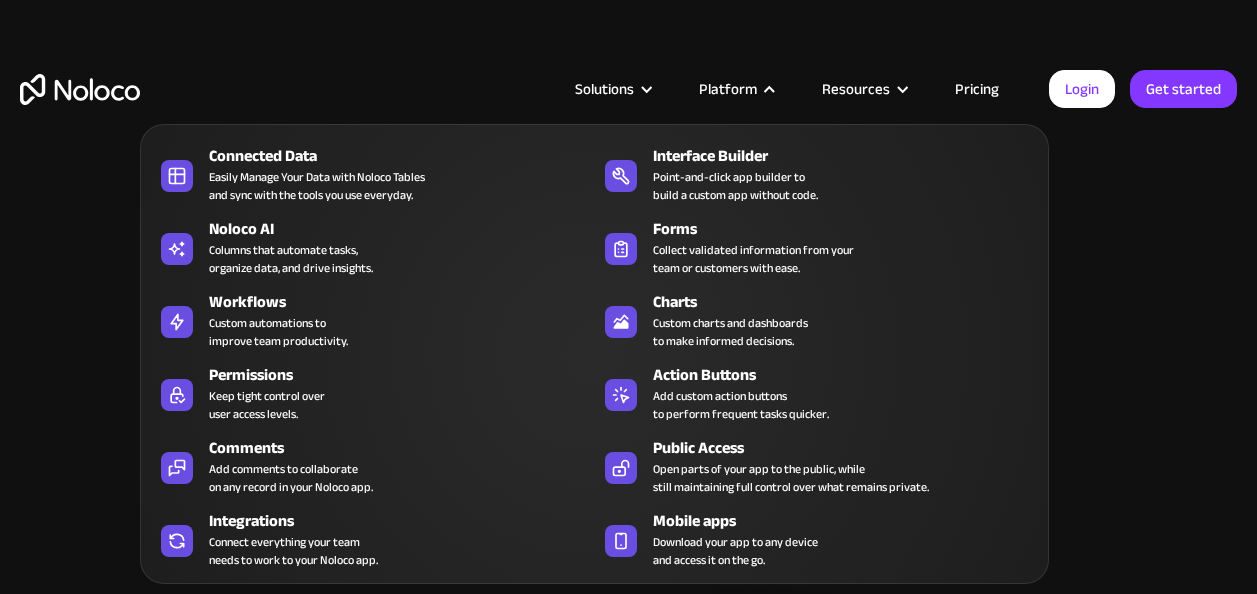 scroll, scrollTop: 0, scrollLeft: 0, axis: both 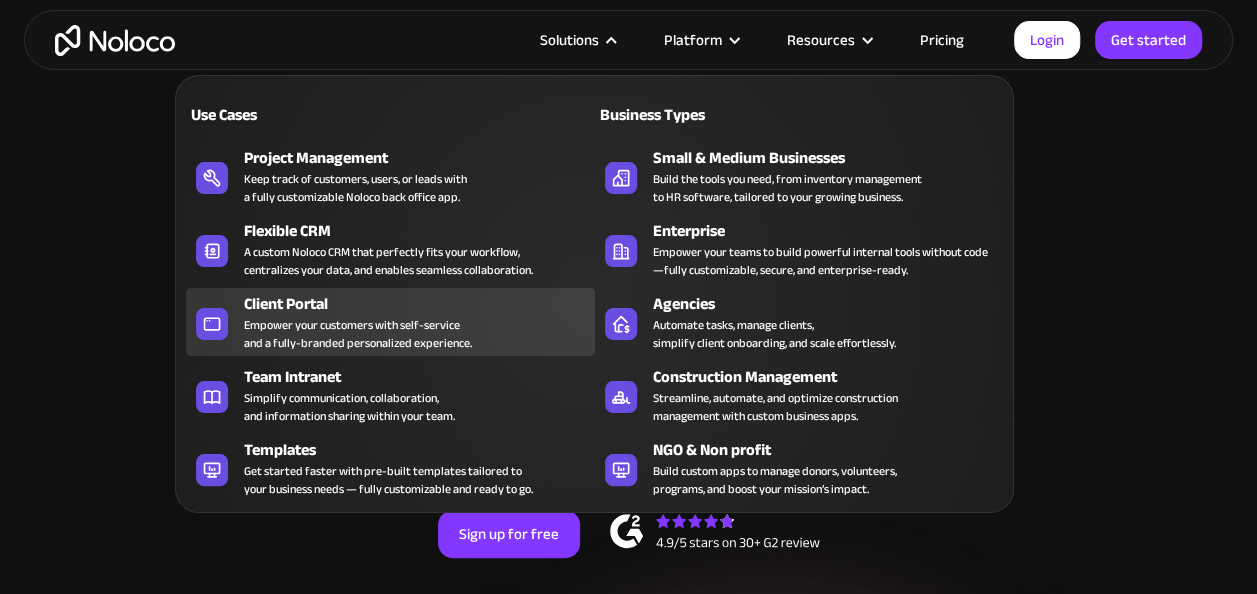 click on "Empower your customers with self-service  and a fully-branded personalized experience." at bounding box center (358, 334) 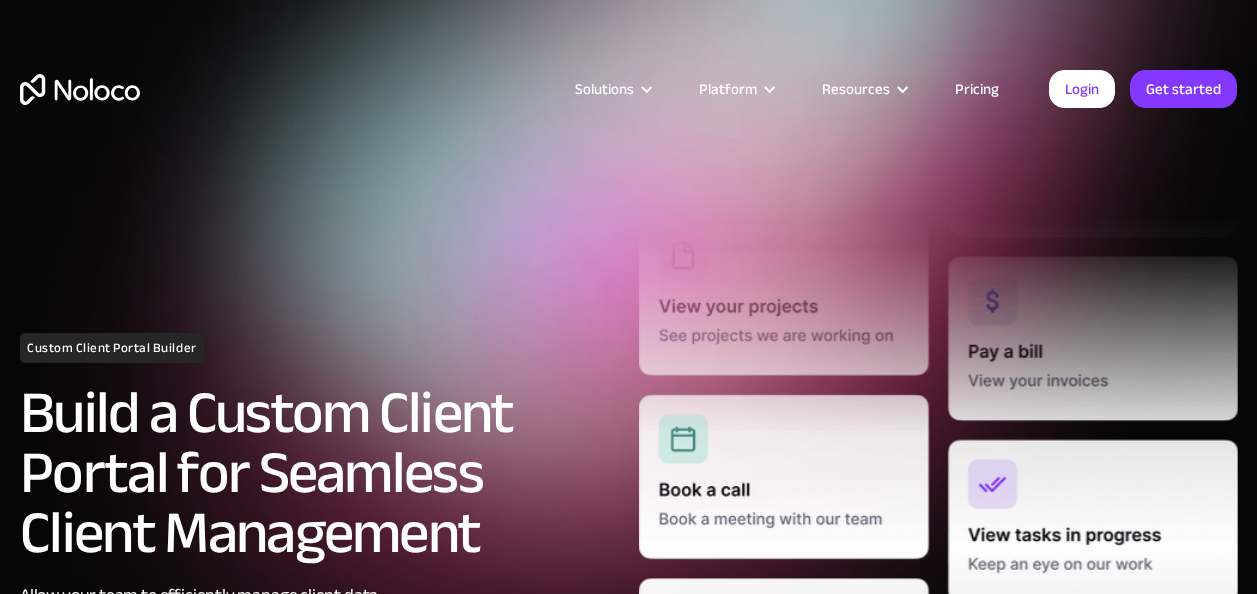 scroll, scrollTop: 0, scrollLeft: 0, axis: both 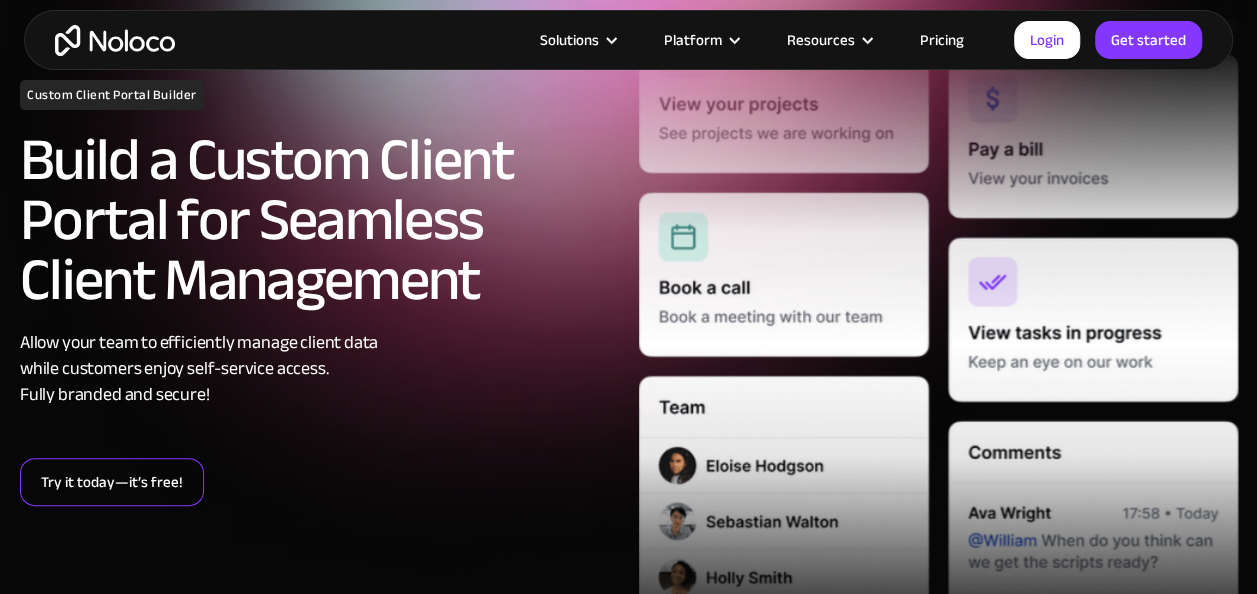 click on "Try it today—it’s free!" at bounding box center [112, 482] 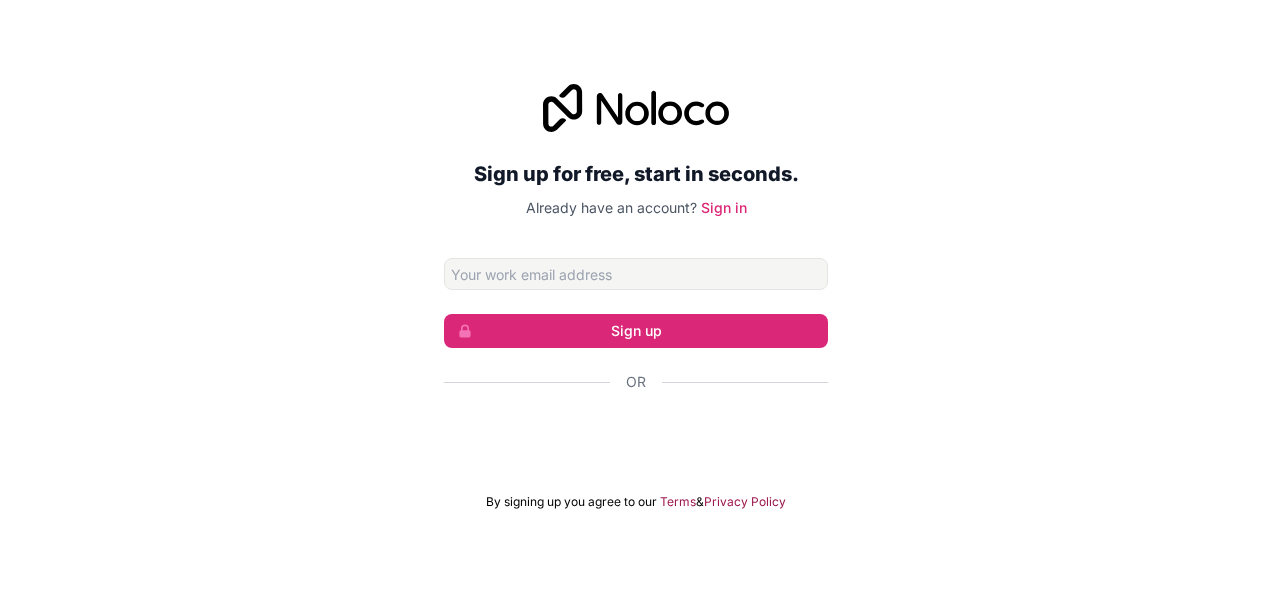 scroll, scrollTop: 0, scrollLeft: 0, axis: both 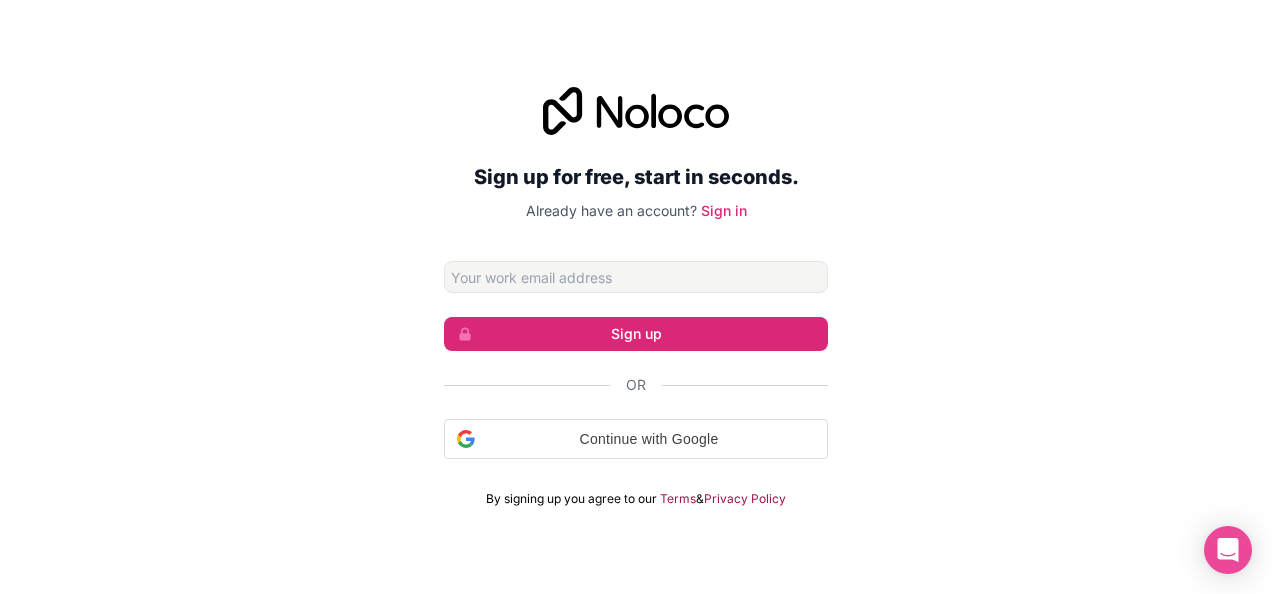 click at bounding box center (636, 277) 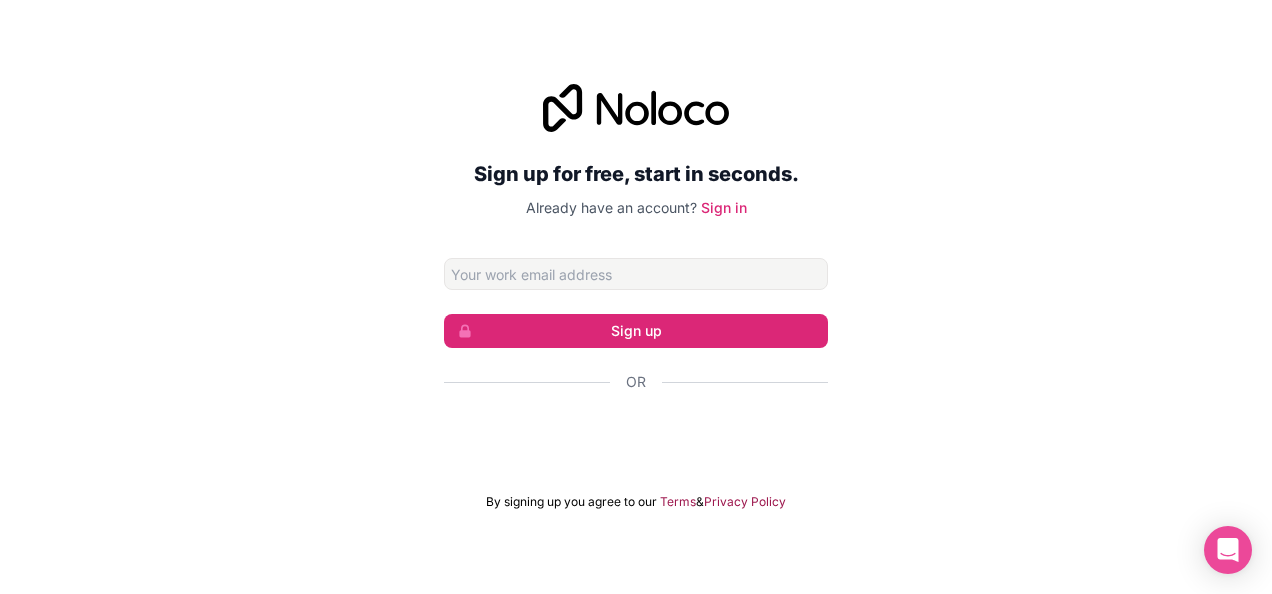 type on "folco@apexgreenhouses.com.au" 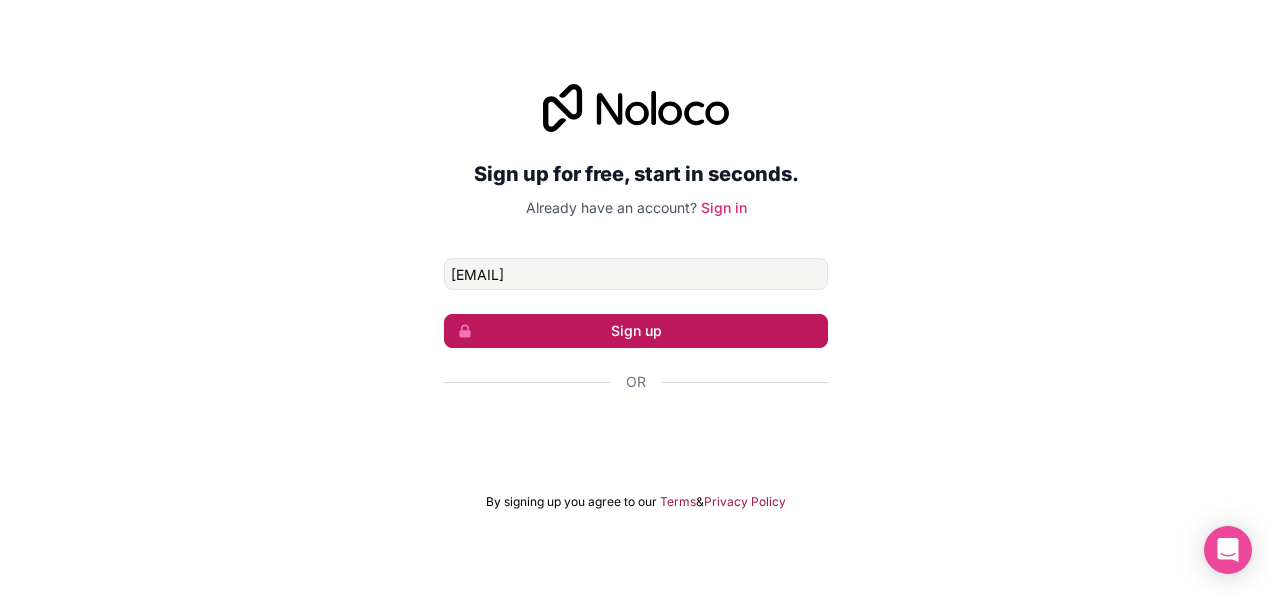 click on "Sign up" at bounding box center [636, 331] 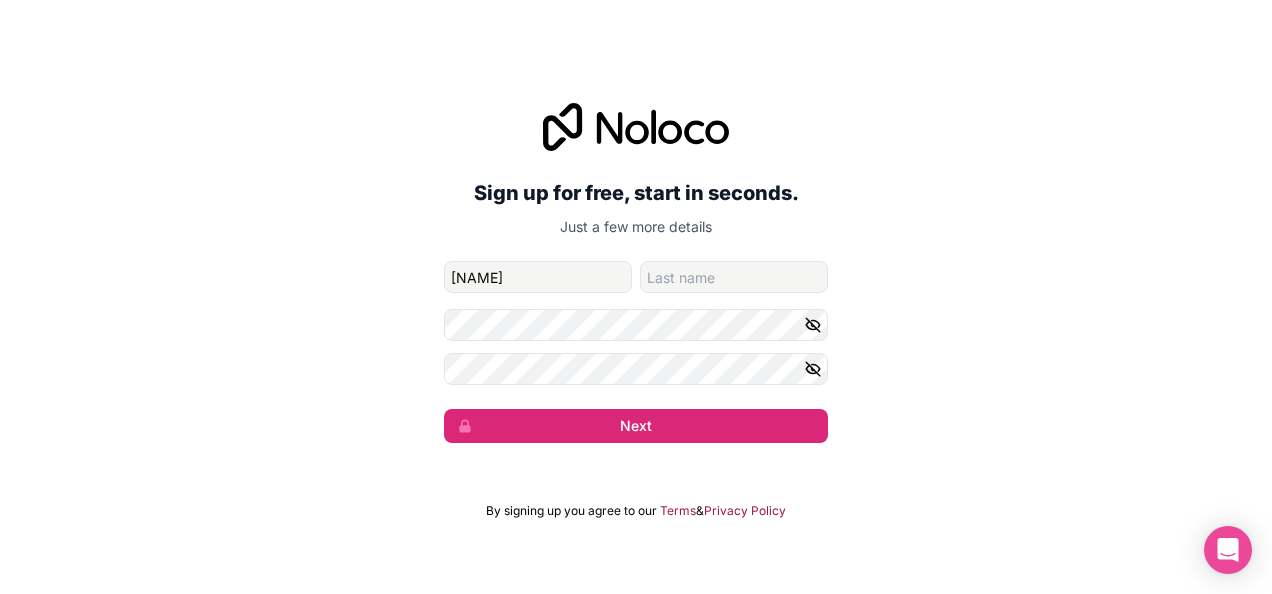 type on "Folco" 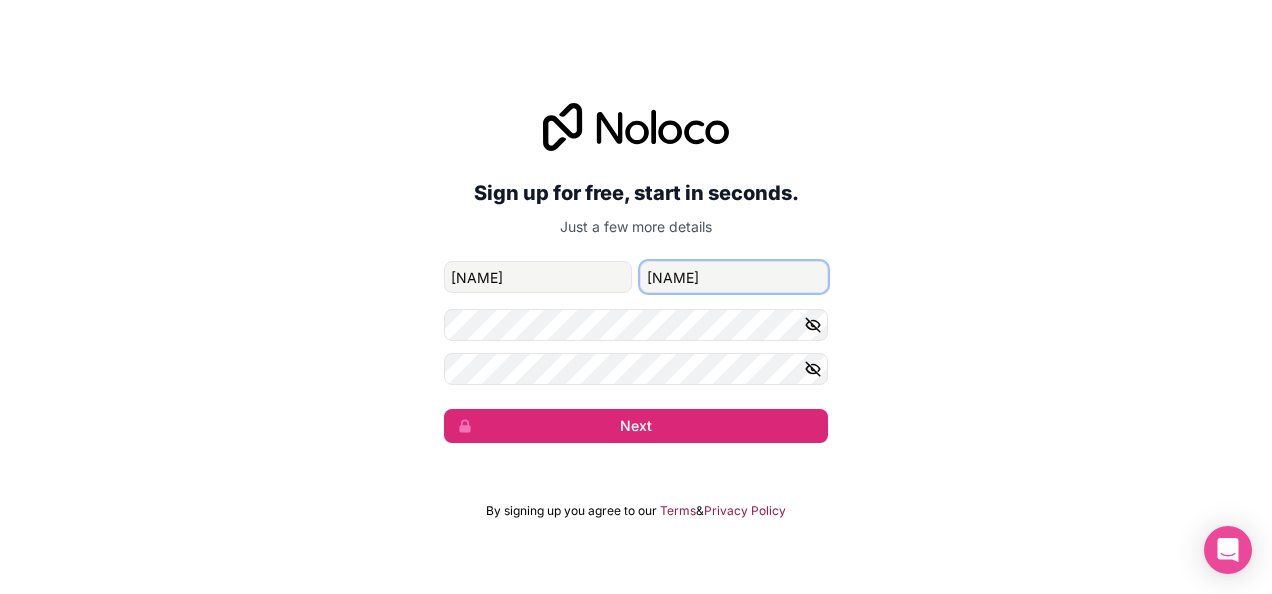 type on "Faber" 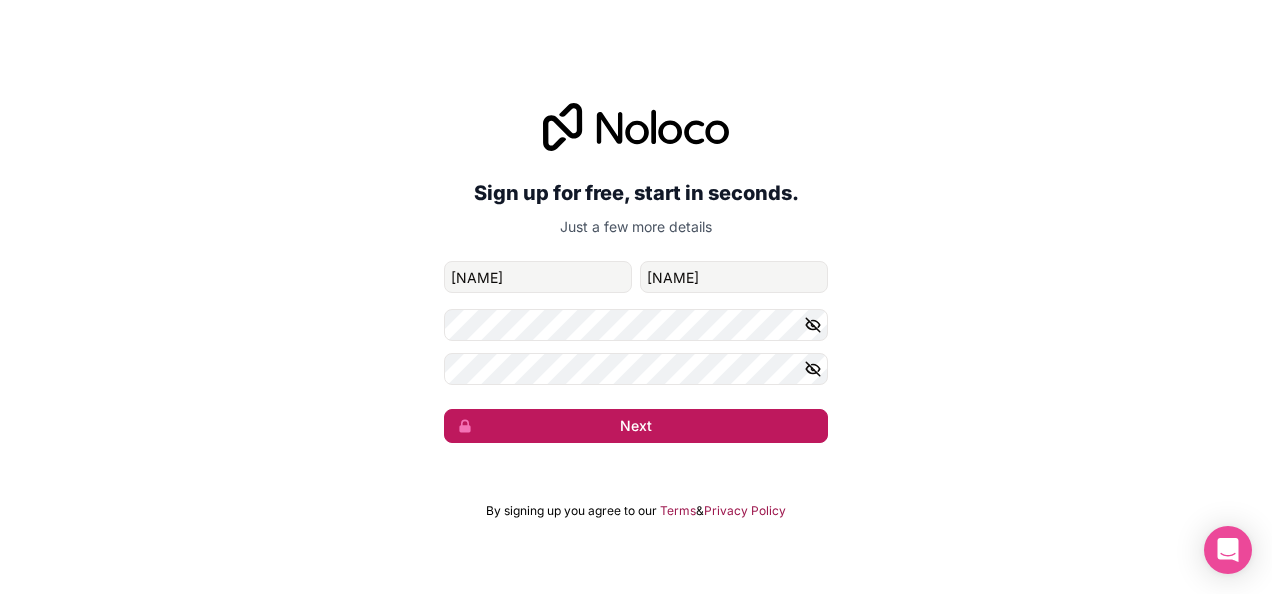 click on "Next" at bounding box center [636, 426] 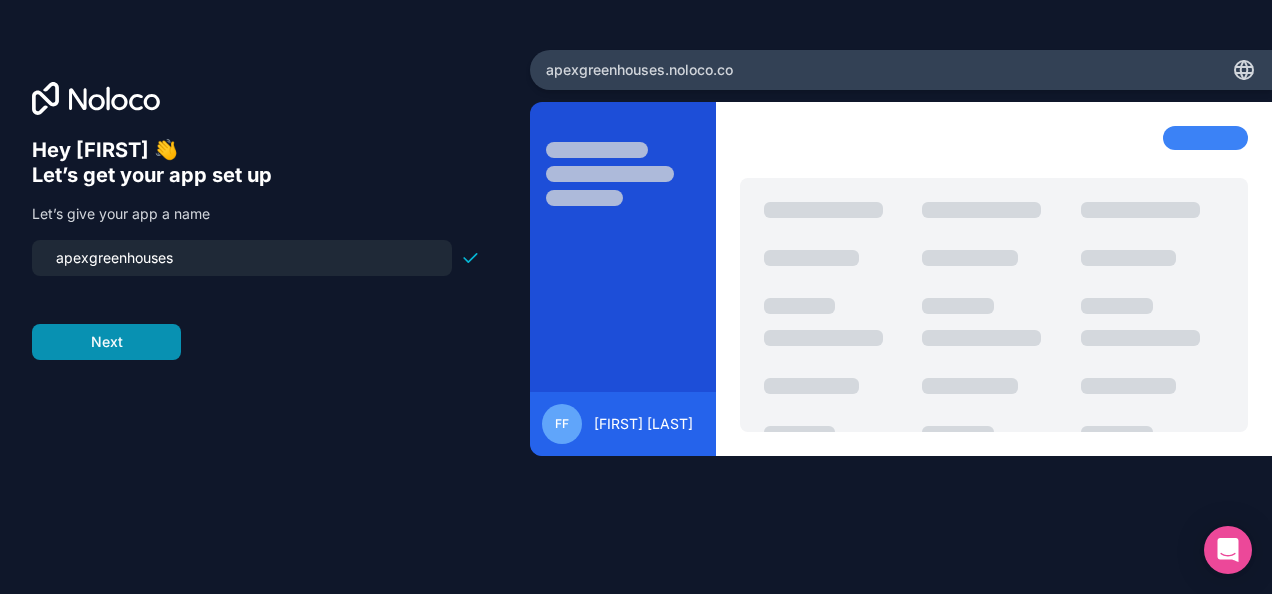 click on "Next" at bounding box center (106, 342) 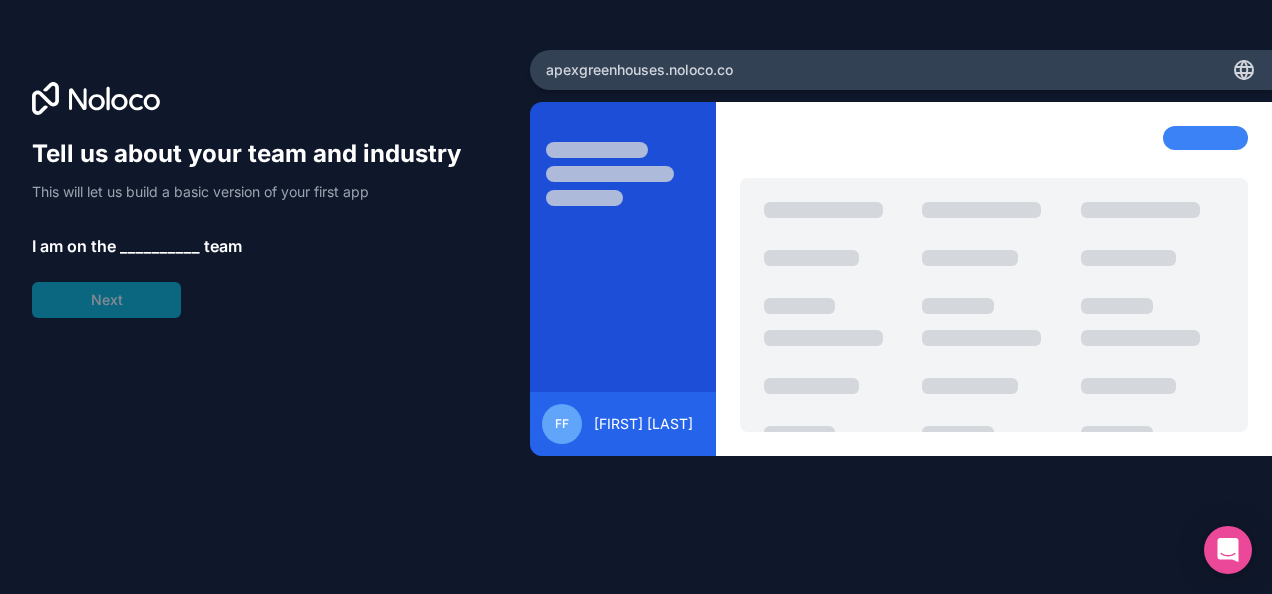 click on "__________" at bounding box center [160, 246] 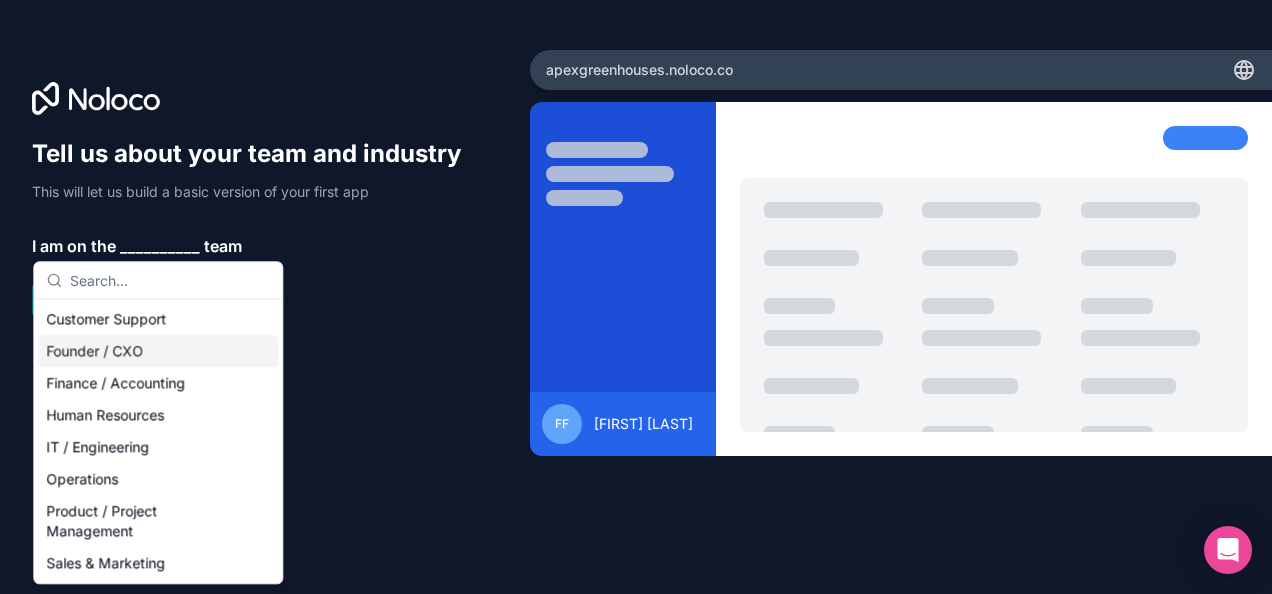 click on "Founder / CXO" at bounding box center (158, 351) 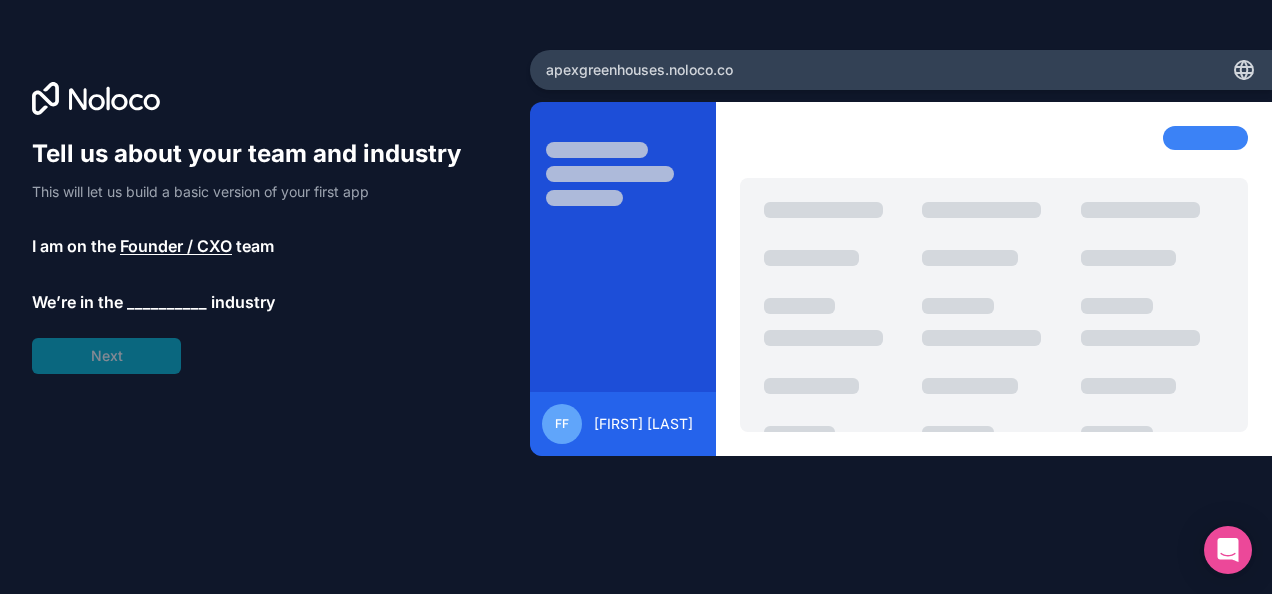 click on "__________" at bounding box center [167, 302] 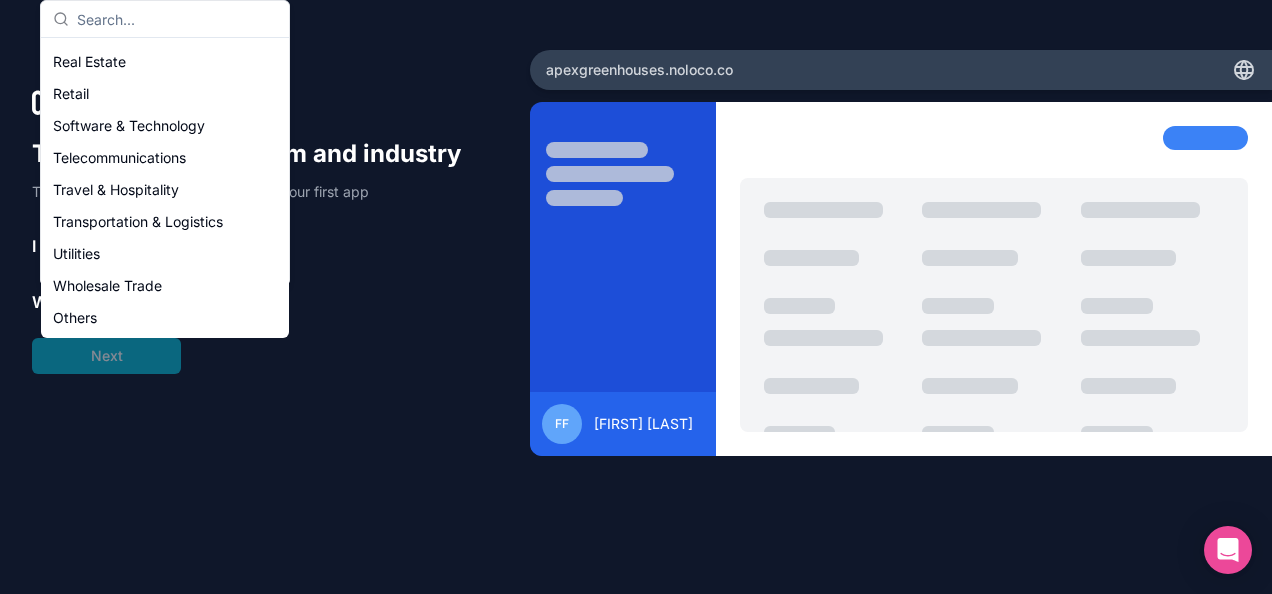scroll, scrollTop: 0, scrollLeft: 0, axis: both 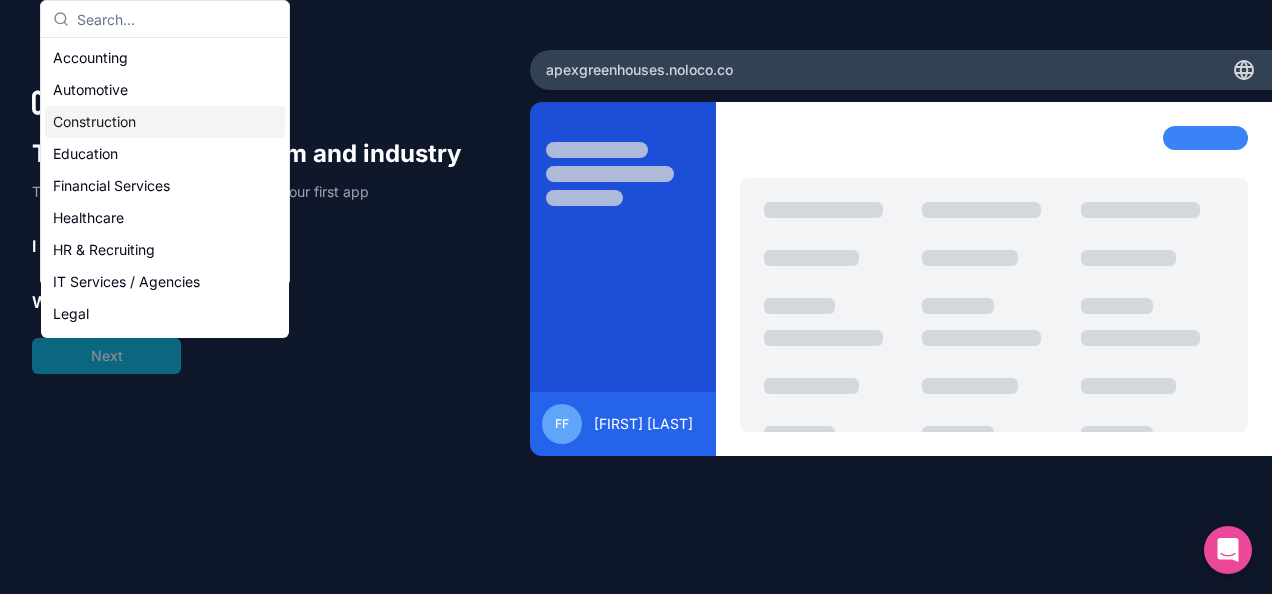 click on "Construction" at bounding box center [165, 122] 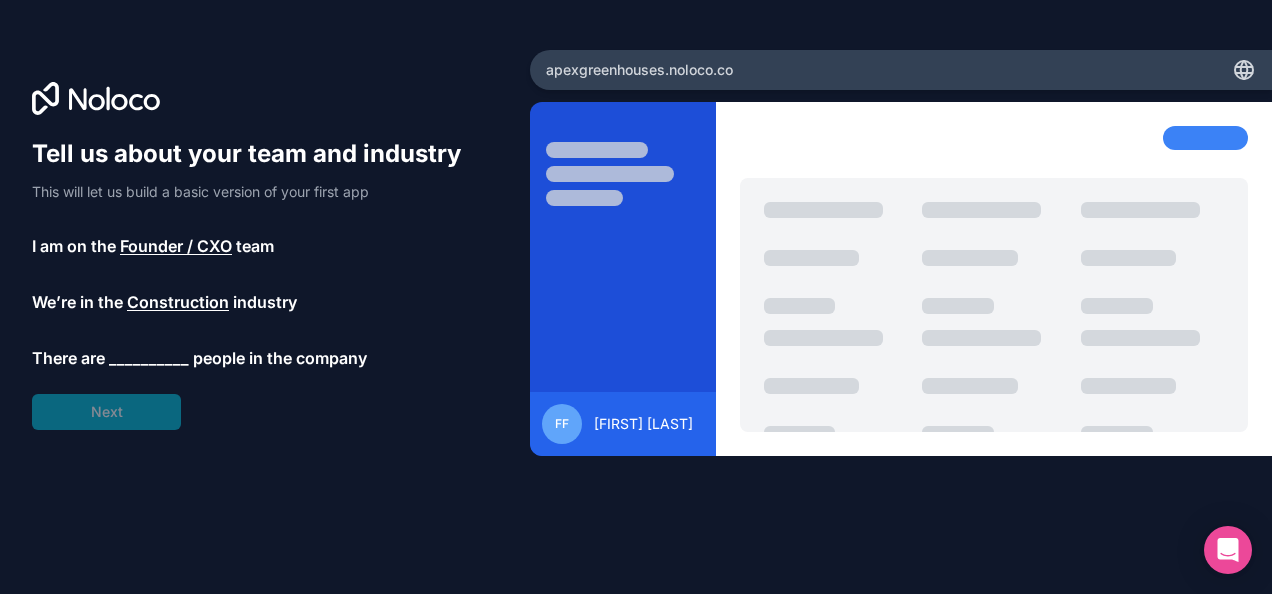 click on "__________" at bounding box center (149, 358) 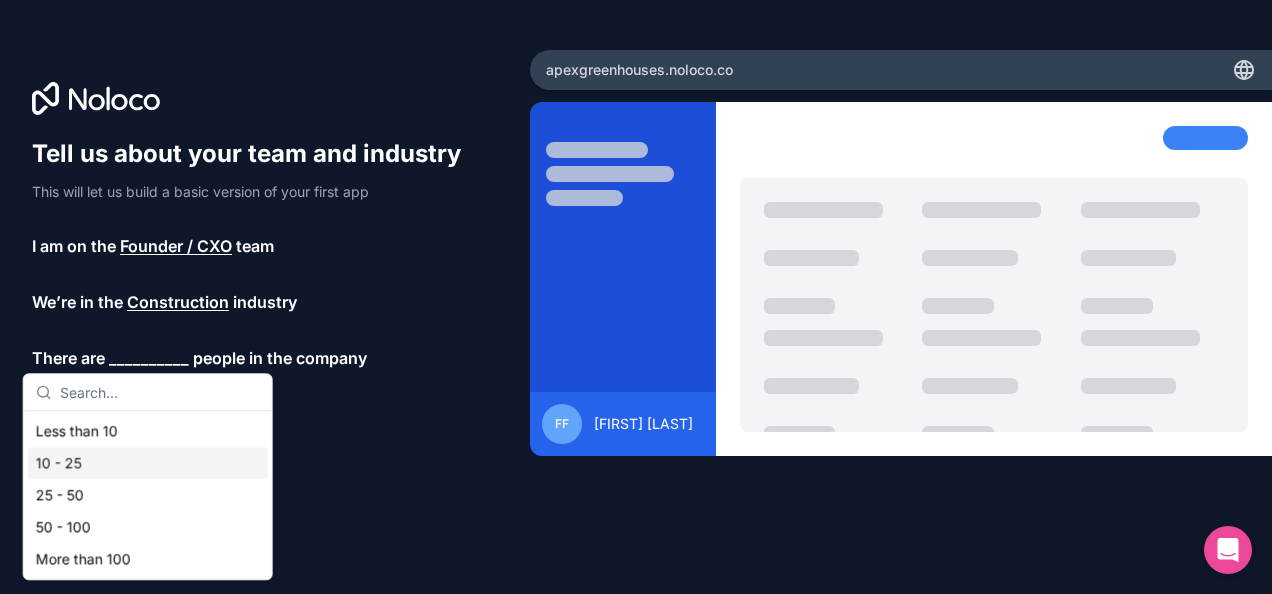 click on "10 - 25" at bounding box center [148, 463] 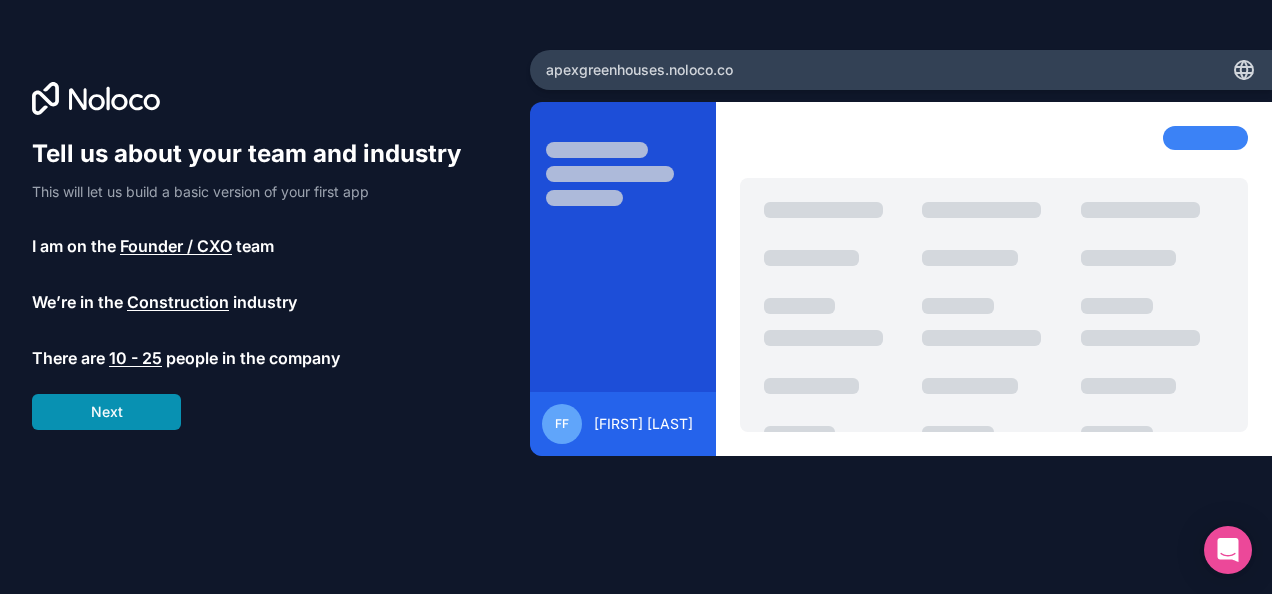 click on "Next" at bounding box center [106, 412] 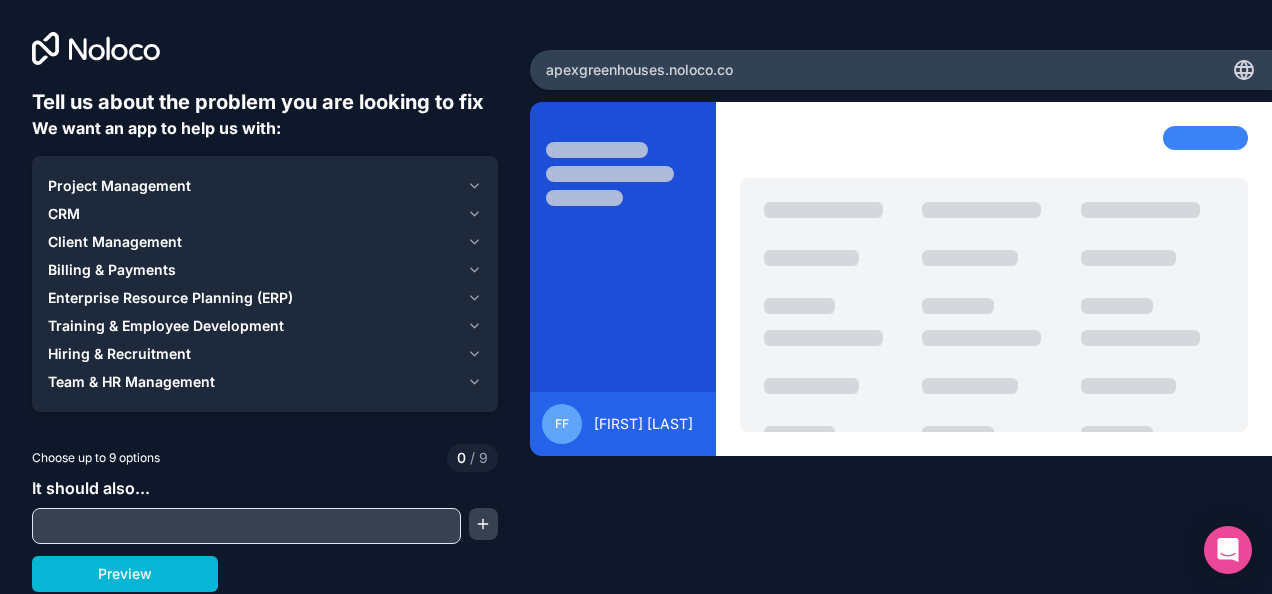 click on "Client Management" at bounding box center [115, 242] 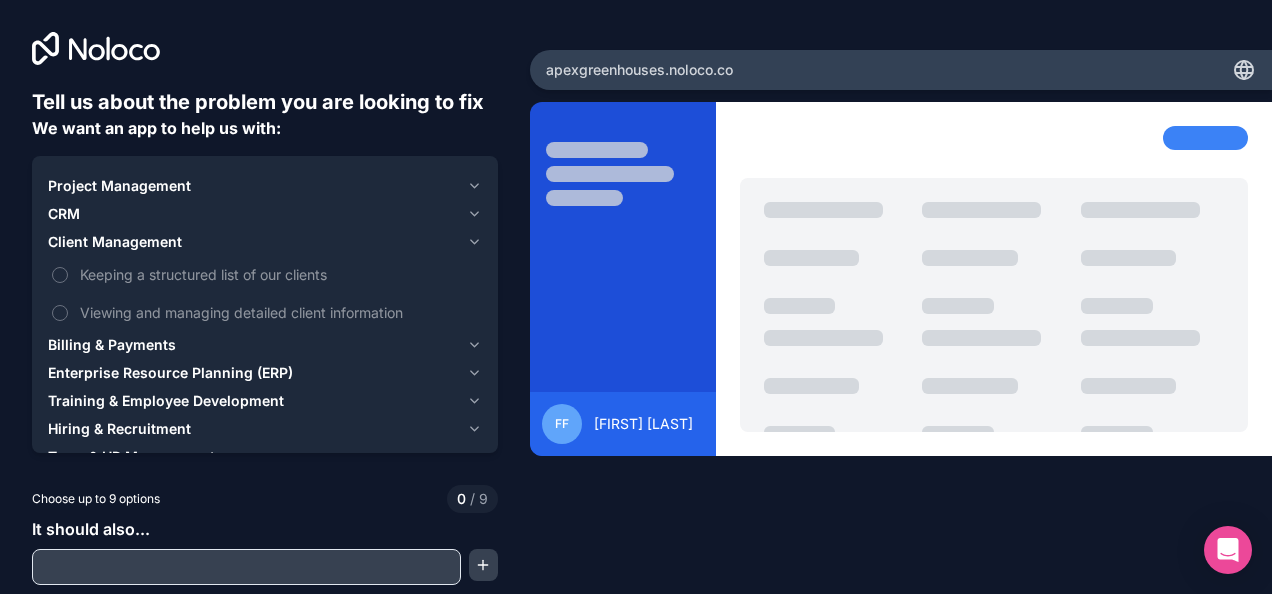 scroll, scrollTop: 39, scrollLeft: 0, axis: vertical 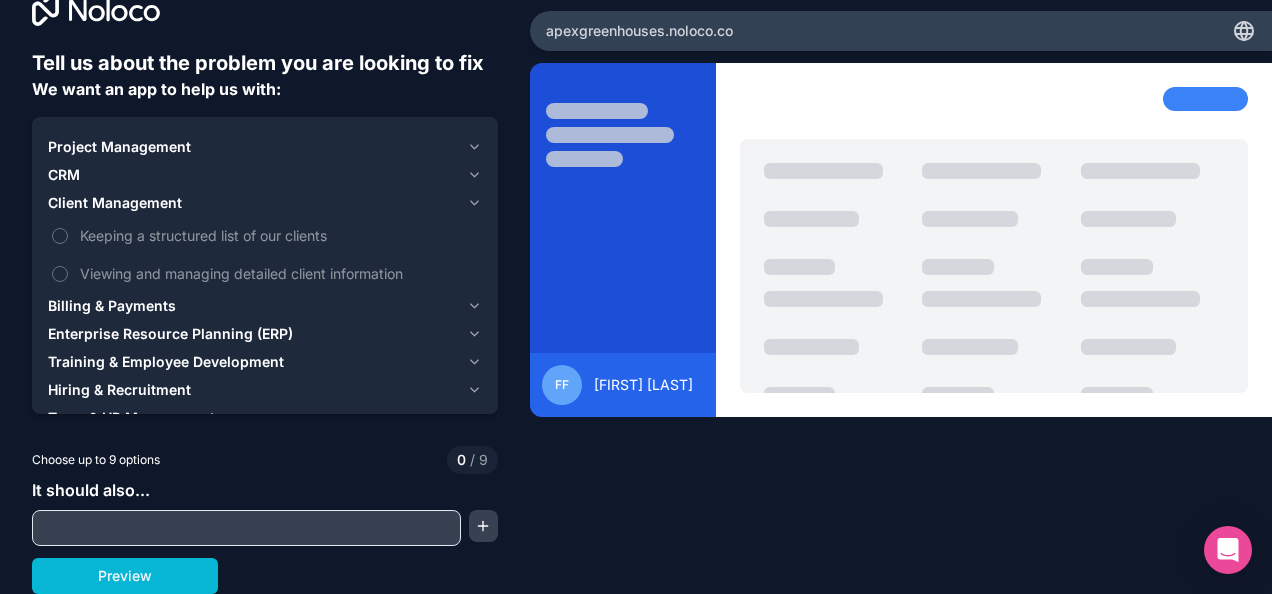 click 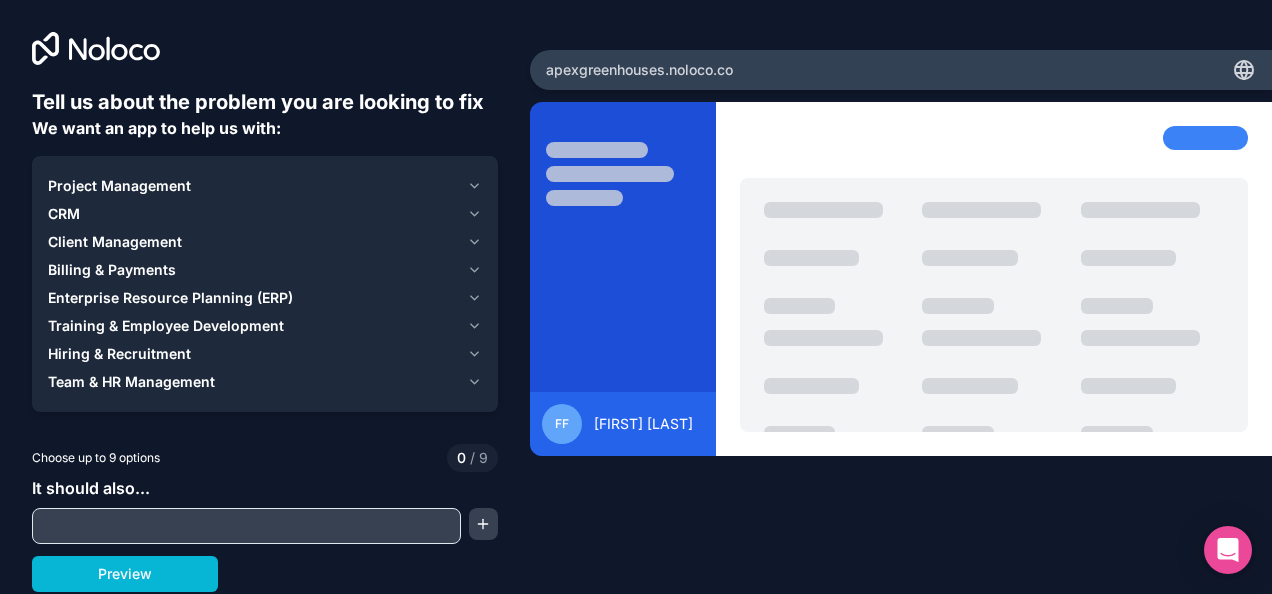 click 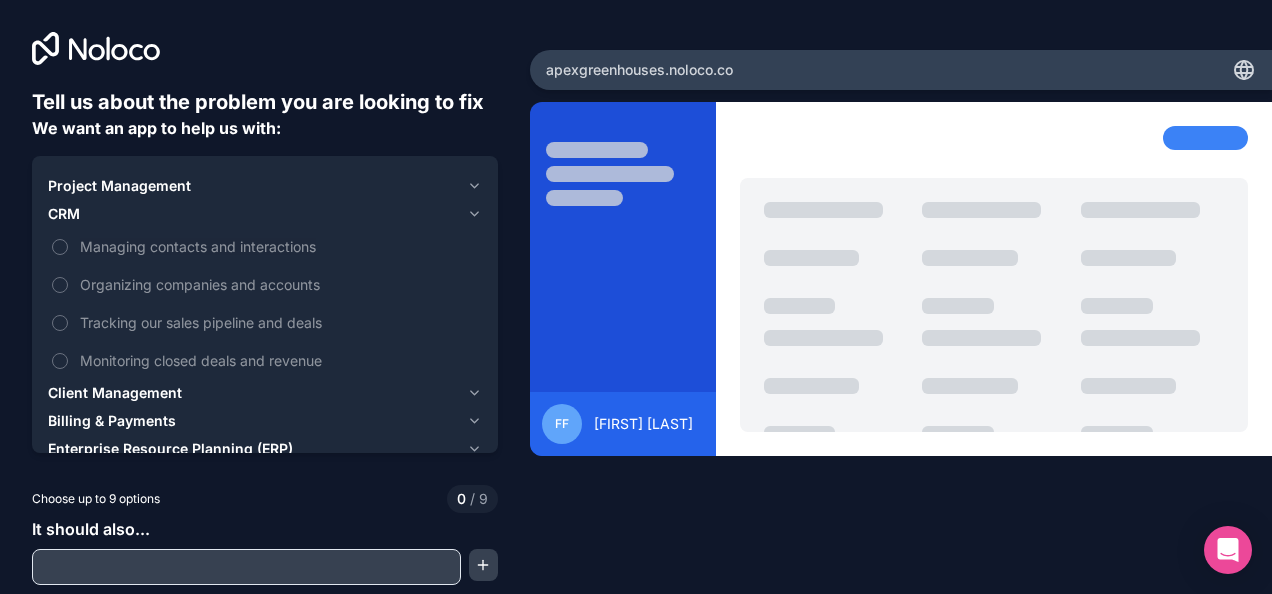 click on "Project Management CRM Managing contacts and interactions Organizing companies and accounts Tracking our sales pipeline and deals Monitoring closed deals and revenue Client Management Billing & Payments Enterprise Resource Planning (ERP) Training & Employee Development Hiring & Recruitment Team & HR Management" at bounding box center [265, 359] 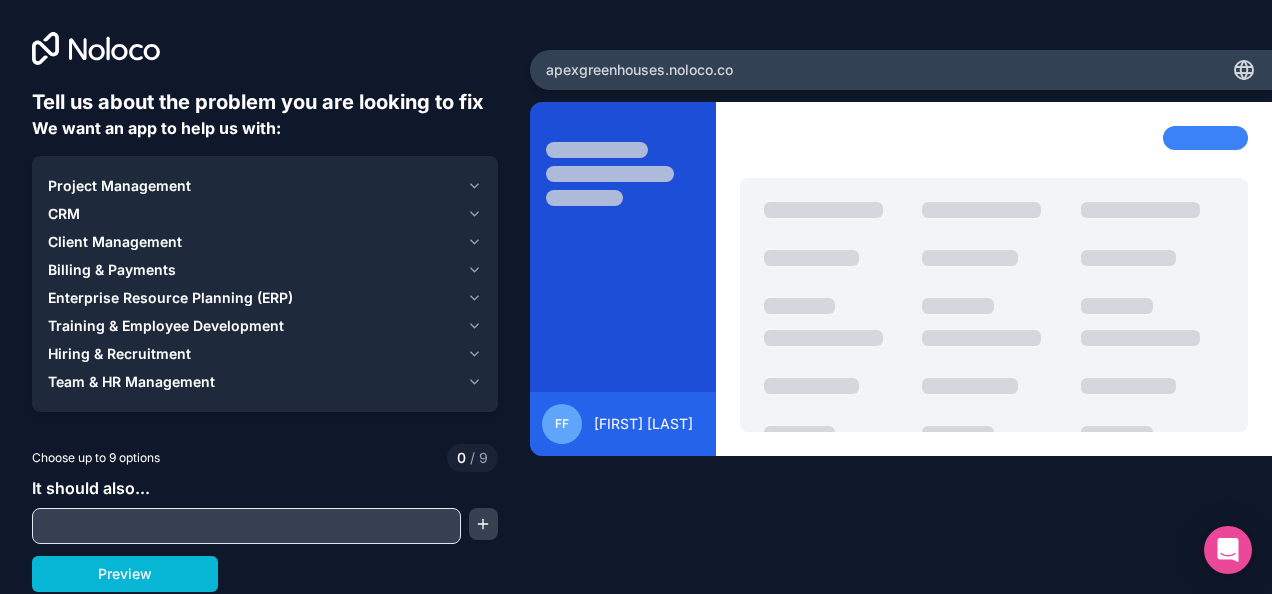 click 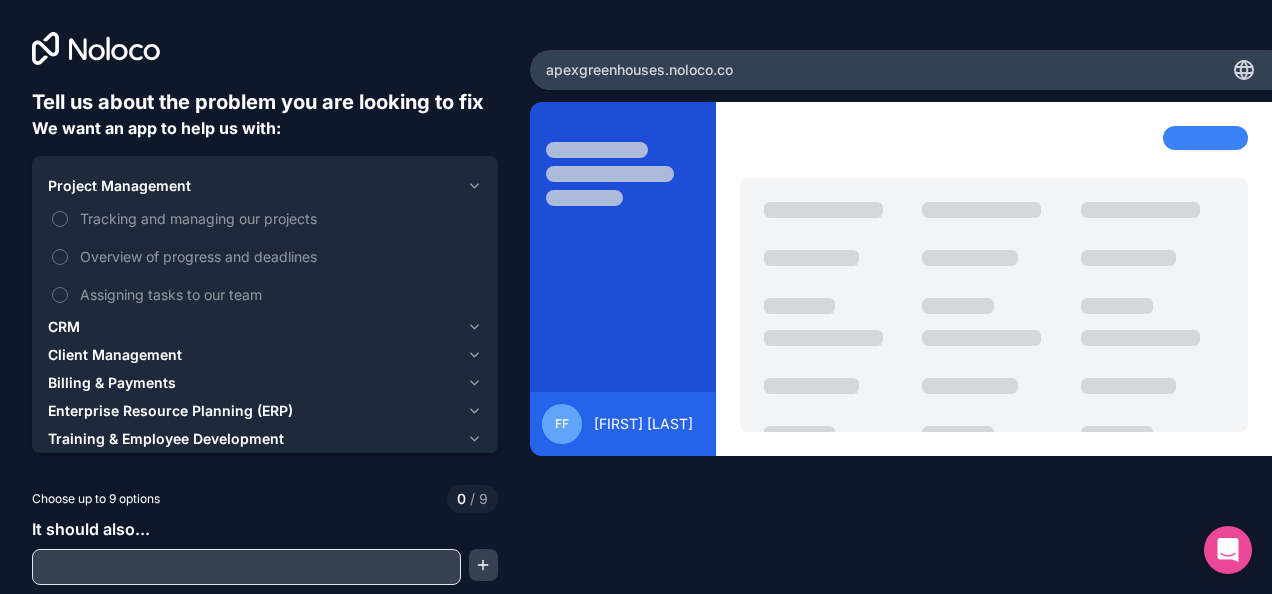 click 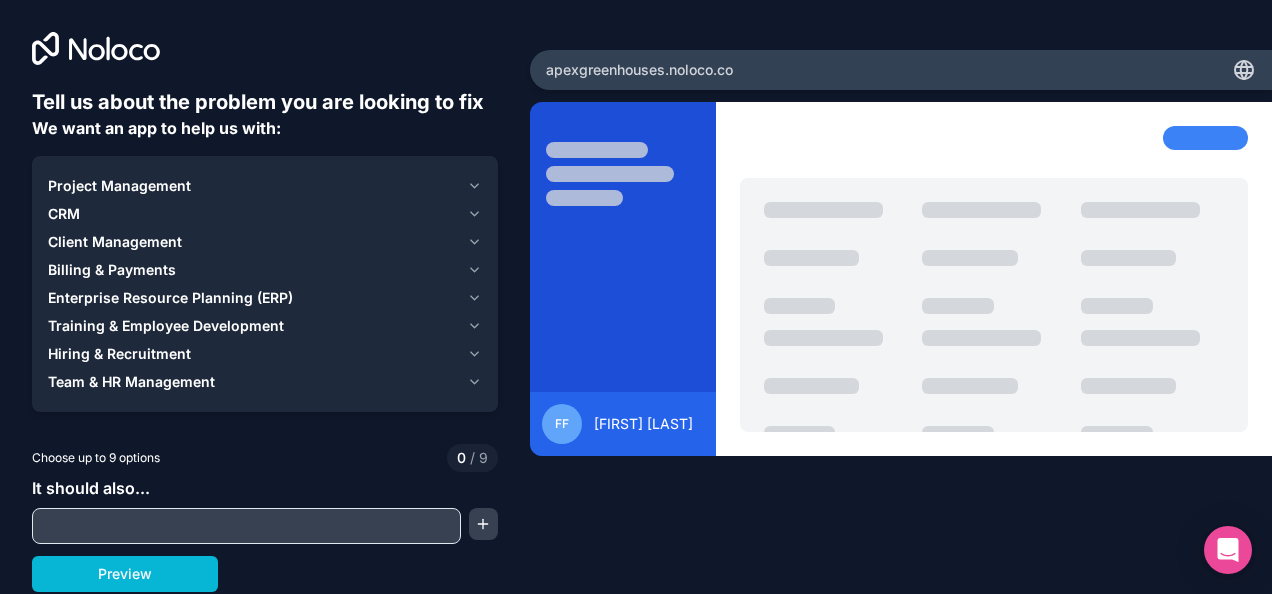 click 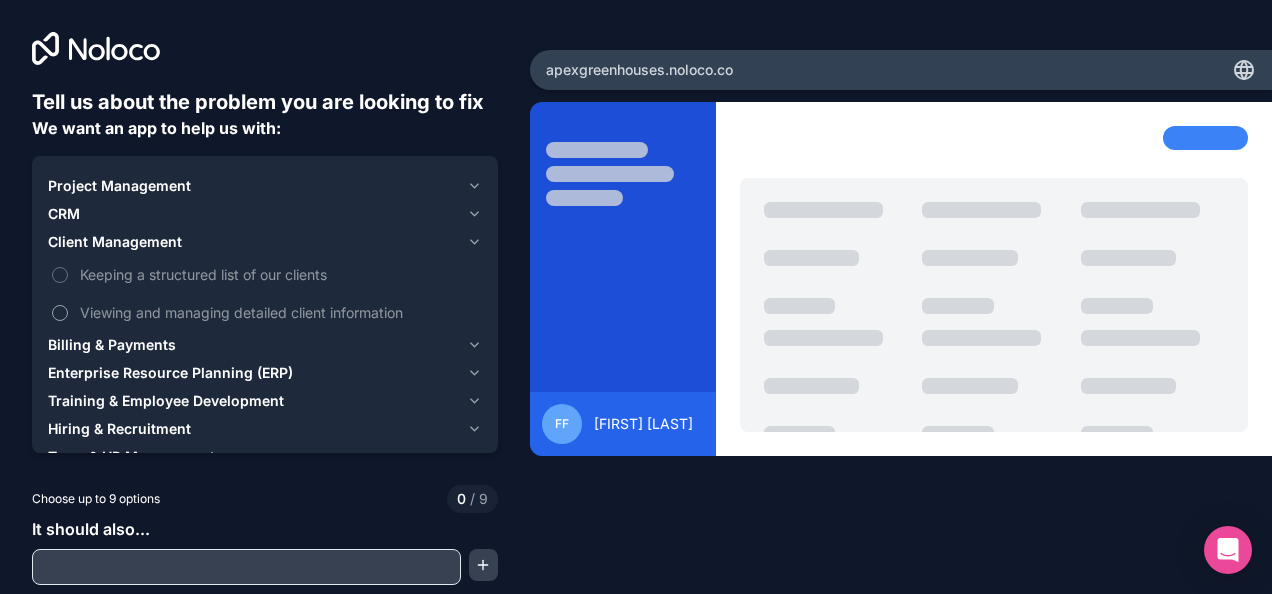click on "Viewing and managing detailed client information" at bounding box center (279, 312) 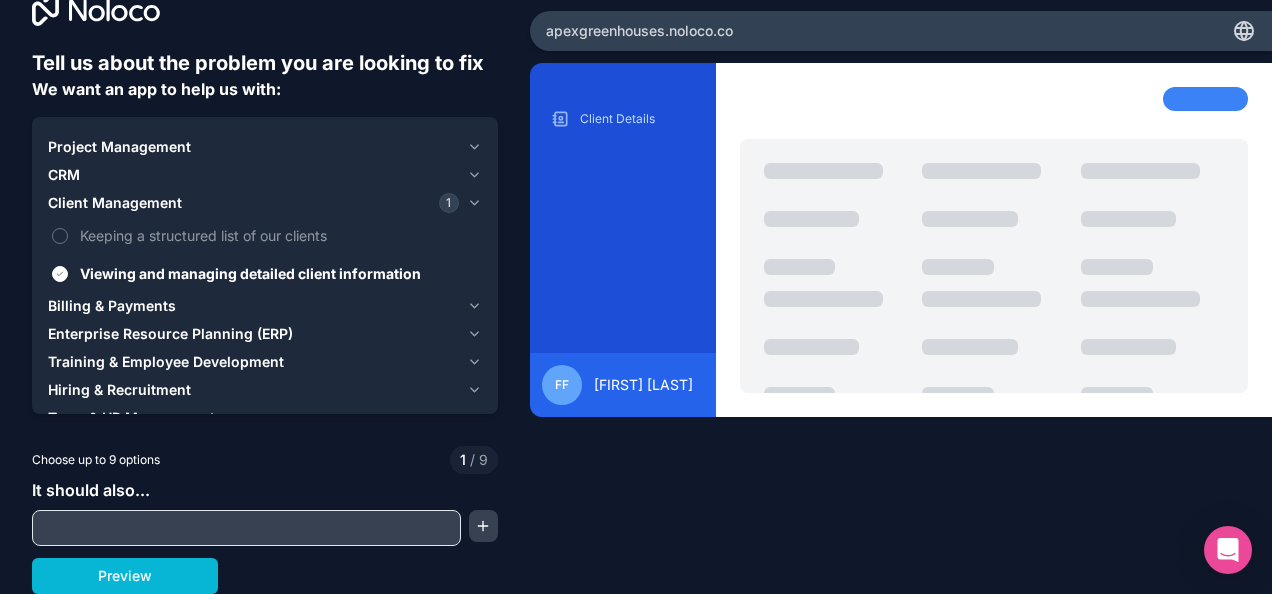 scroll, scrollTop: 39, scrollLeft: 0, axis: vertical 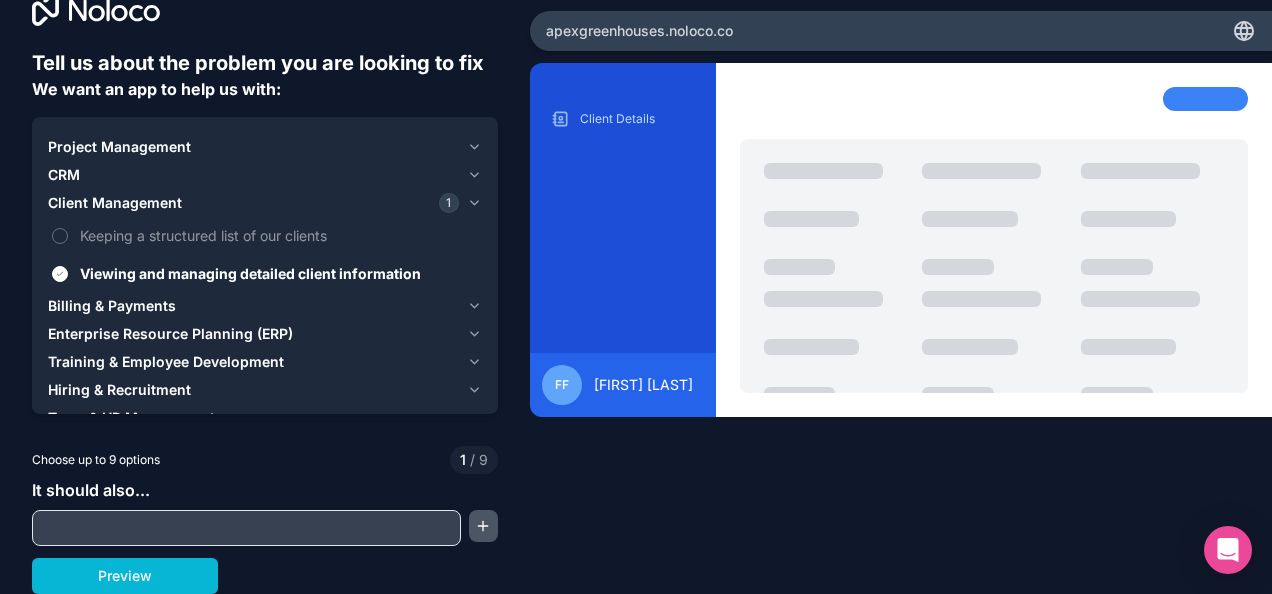 click at bounding box center [483, 526] 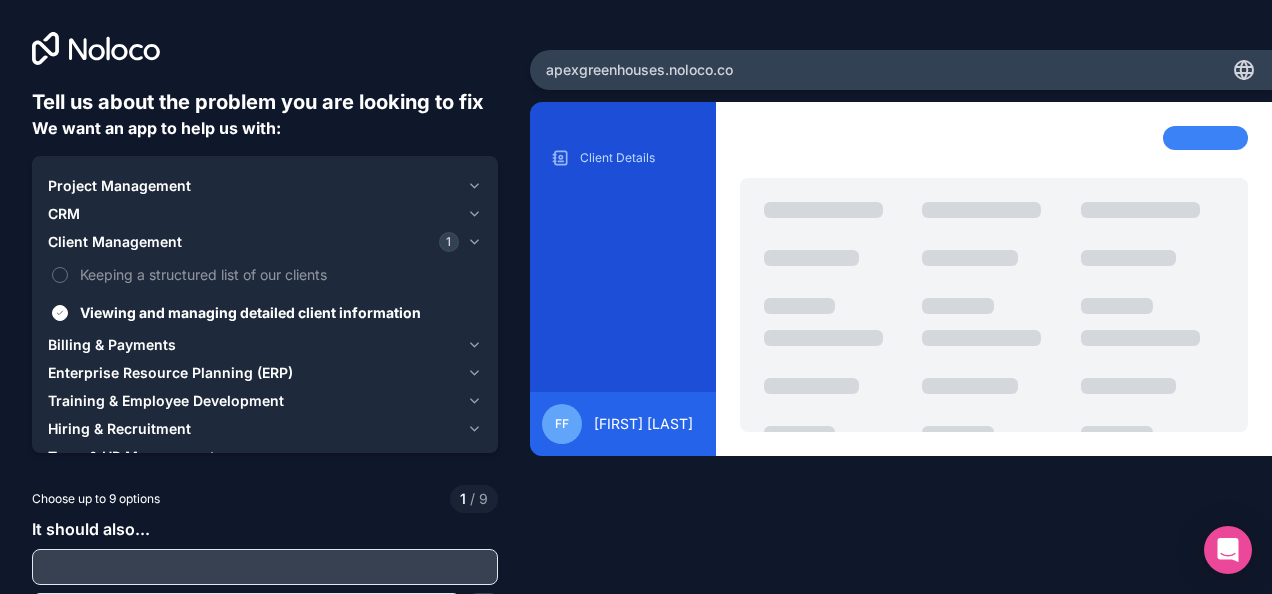 scroll, scrollTop: 83, scrollLeft: 0, axis: vertical 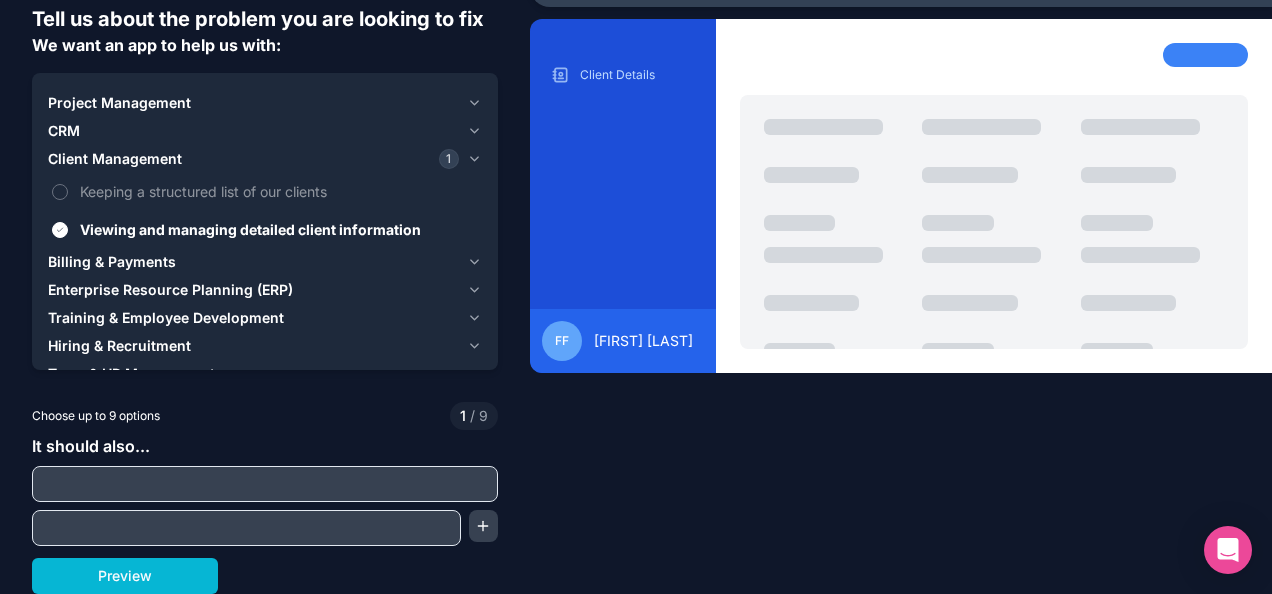 click at bounding box center [265, 484] 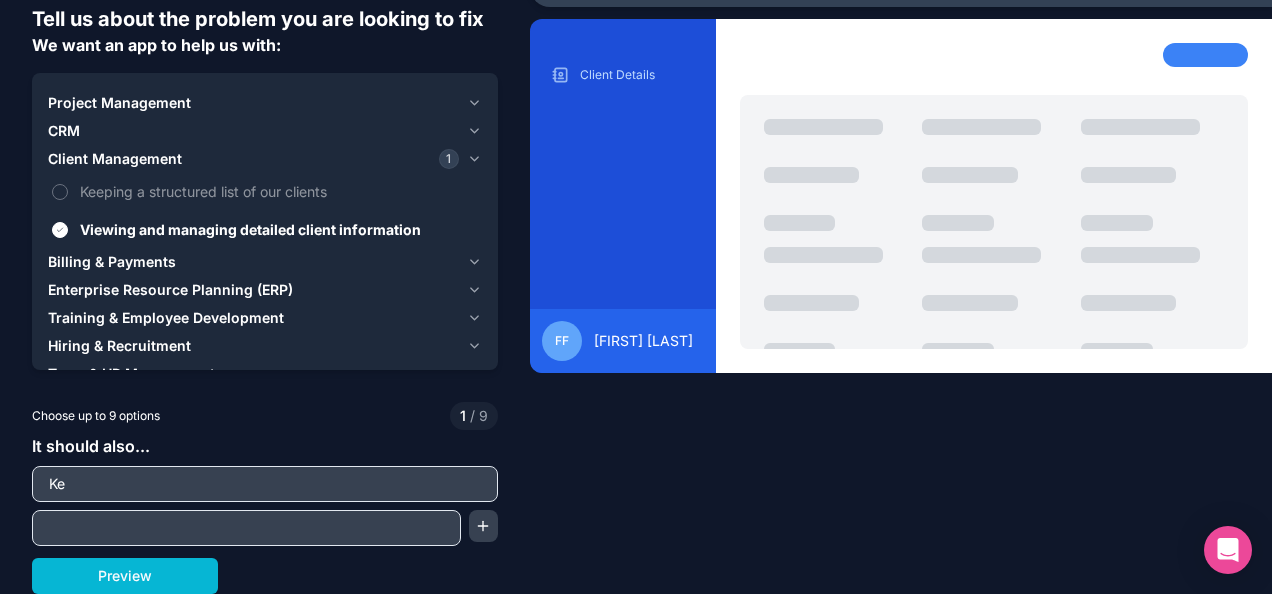 type on "K" 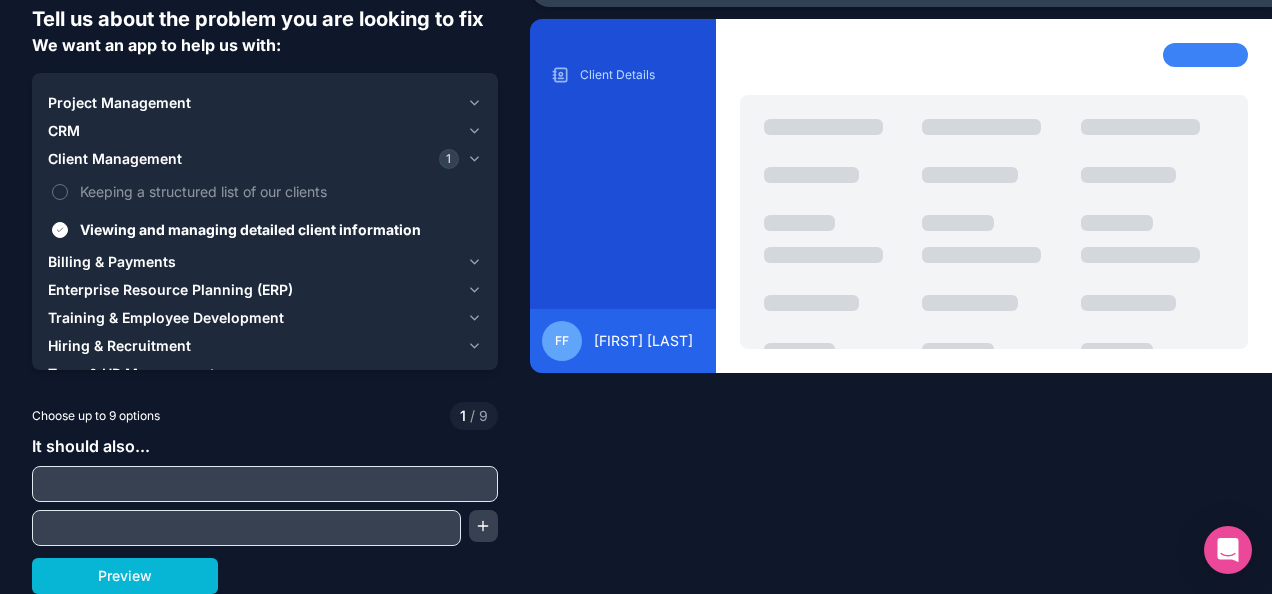 scroll, scrollTop: 39, scrollLeft: 0, axis: vertical 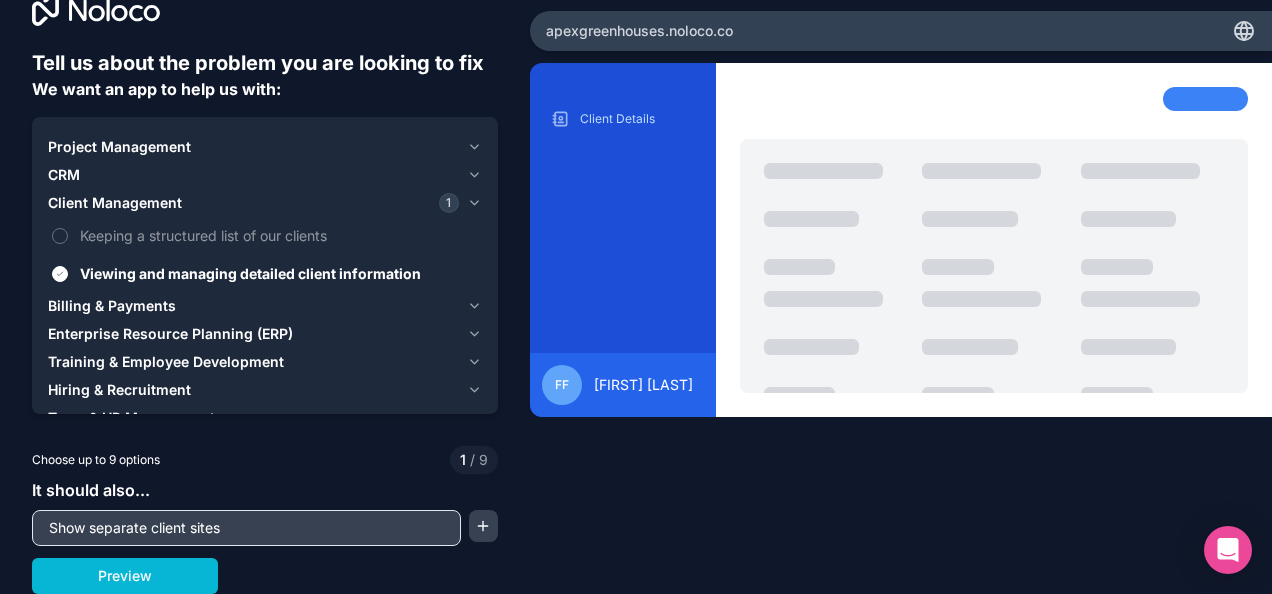 click on "Show separate client sites" at bounding box center (246, 528) 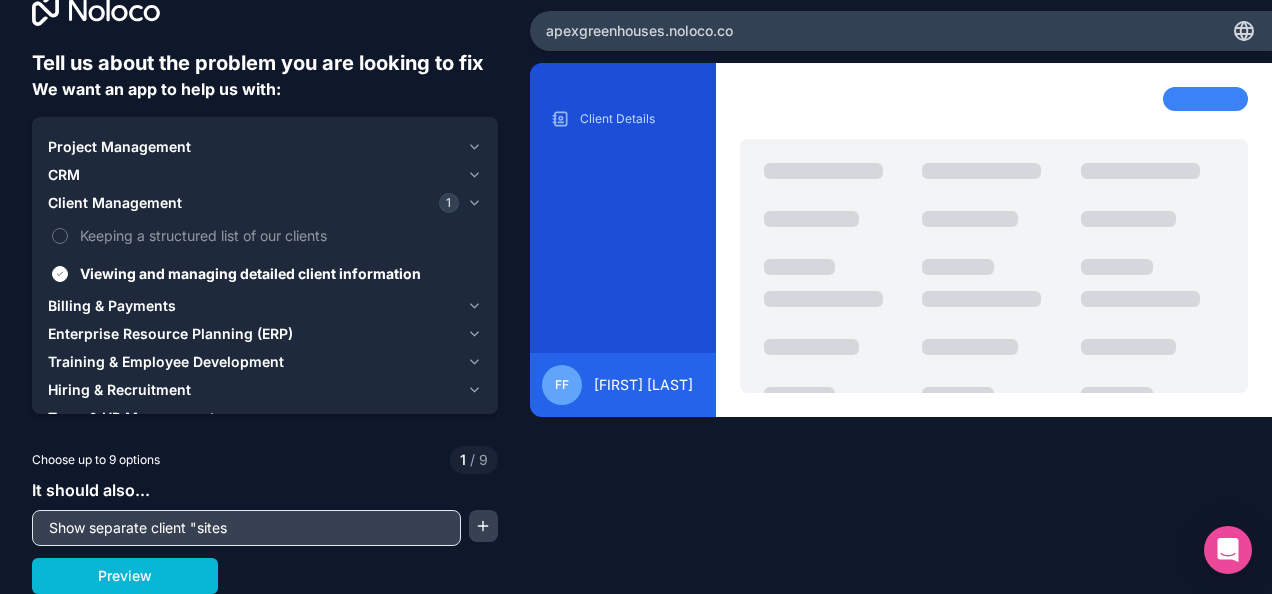 click on "Show separate client "sites" at bounding box center (246, 528) 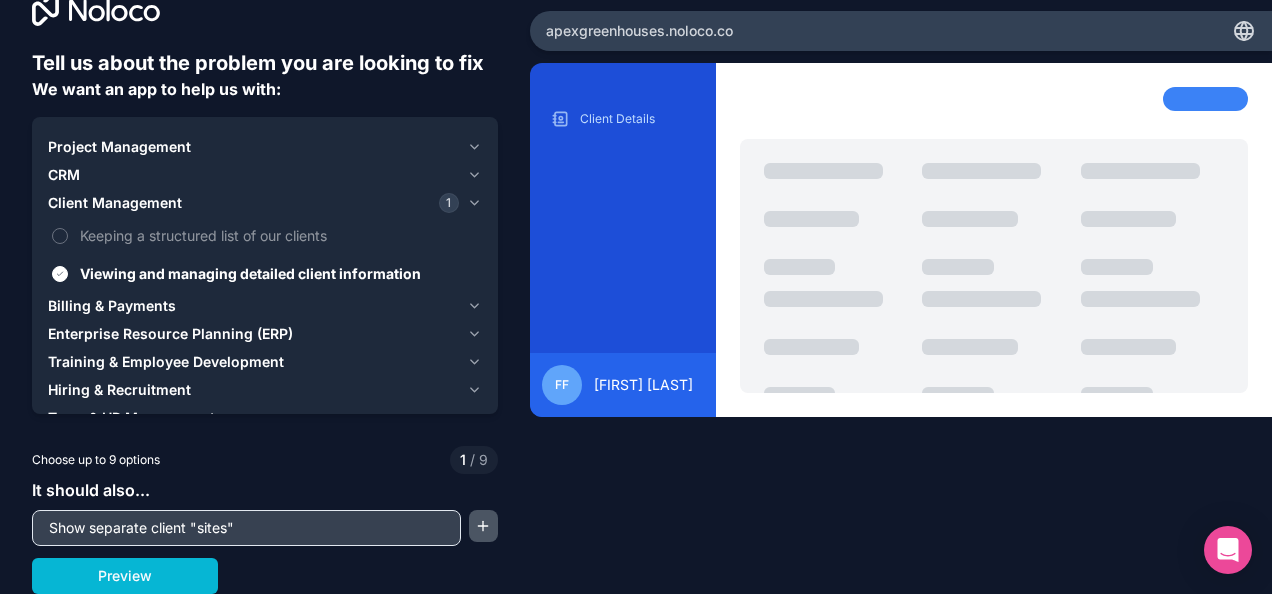 type on "Show separate client "sites"" 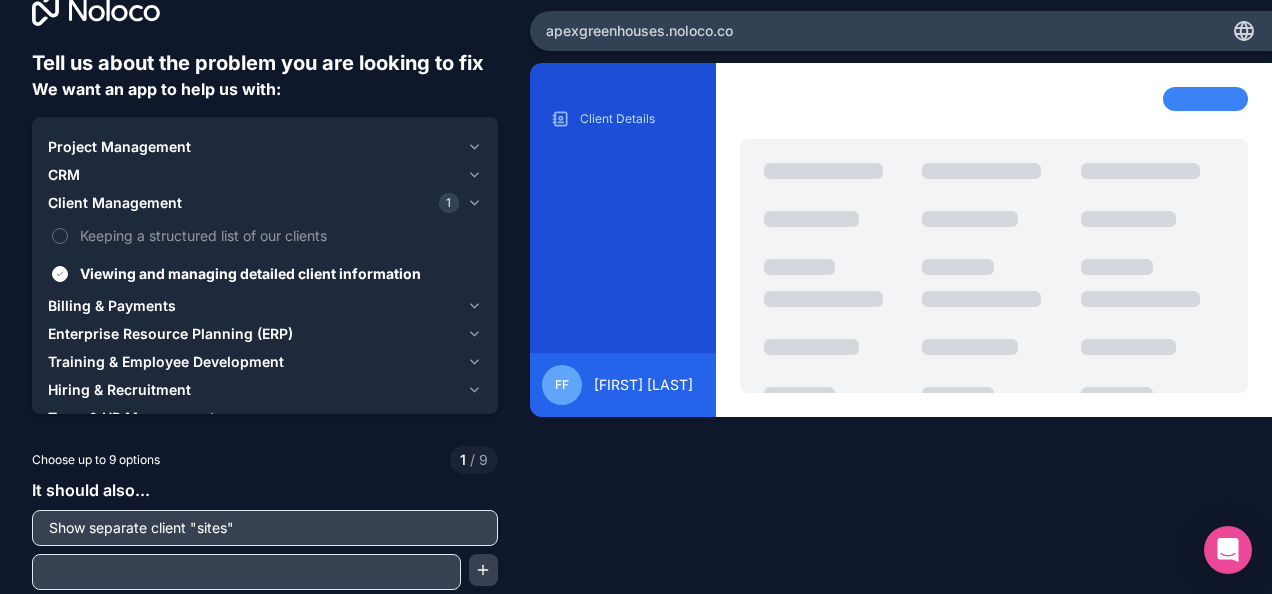 scroll, scrollTop: 83, scrollLeft: 0, axis: vertical 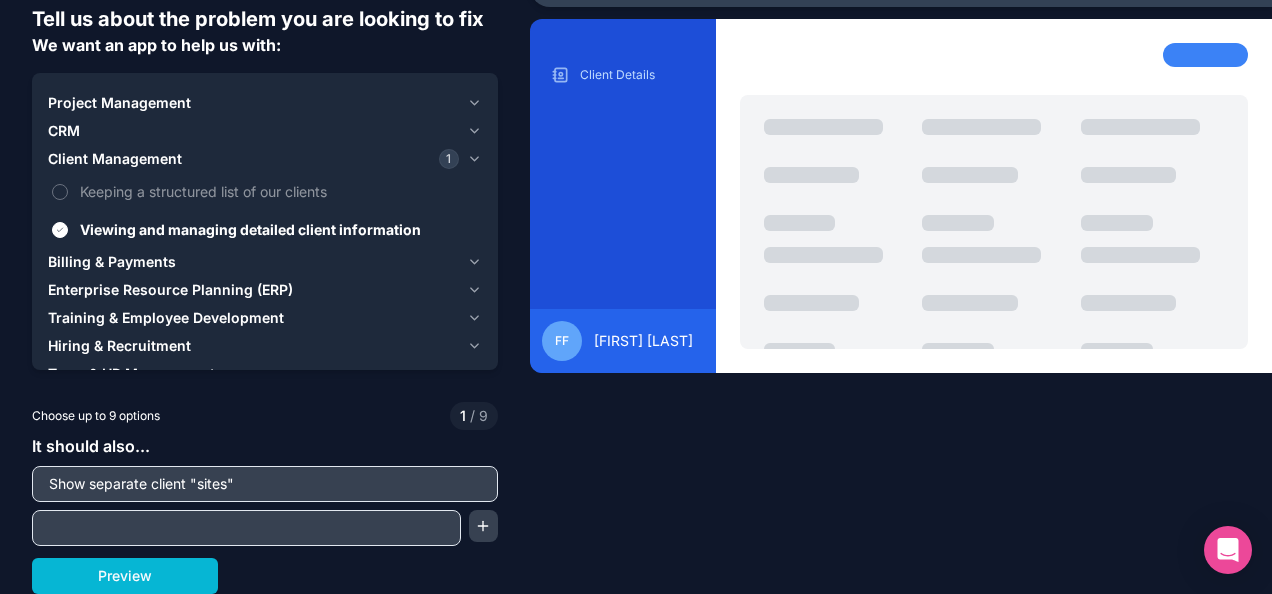click at bounding box center (246, 528) 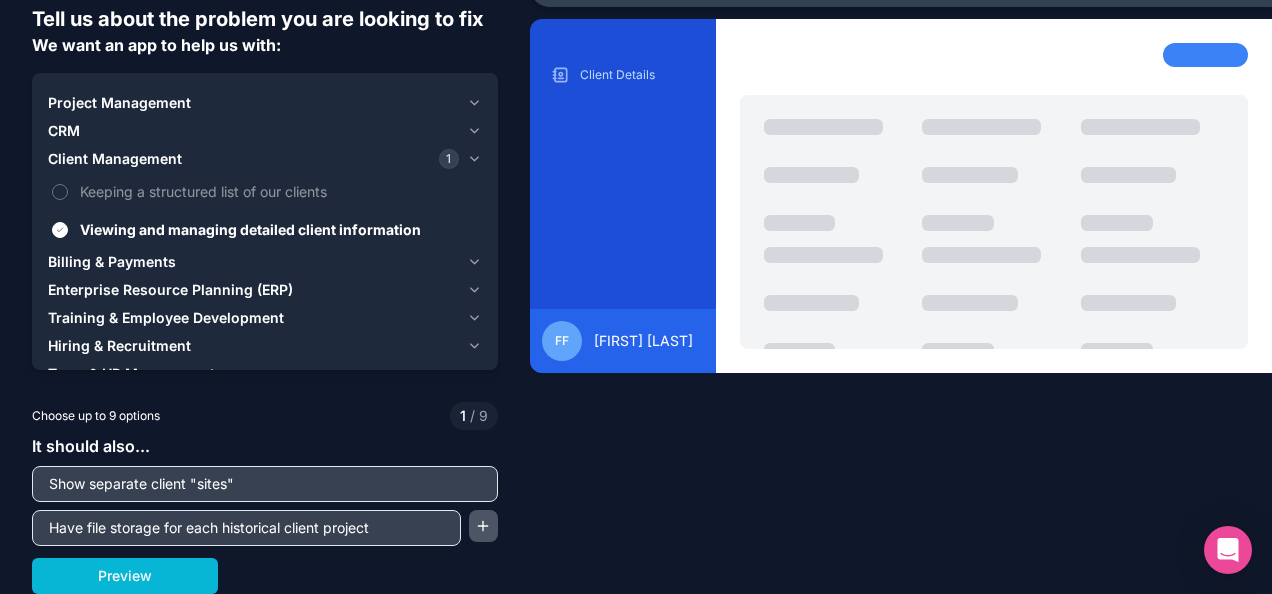type on "Have file storage for each historical client project" 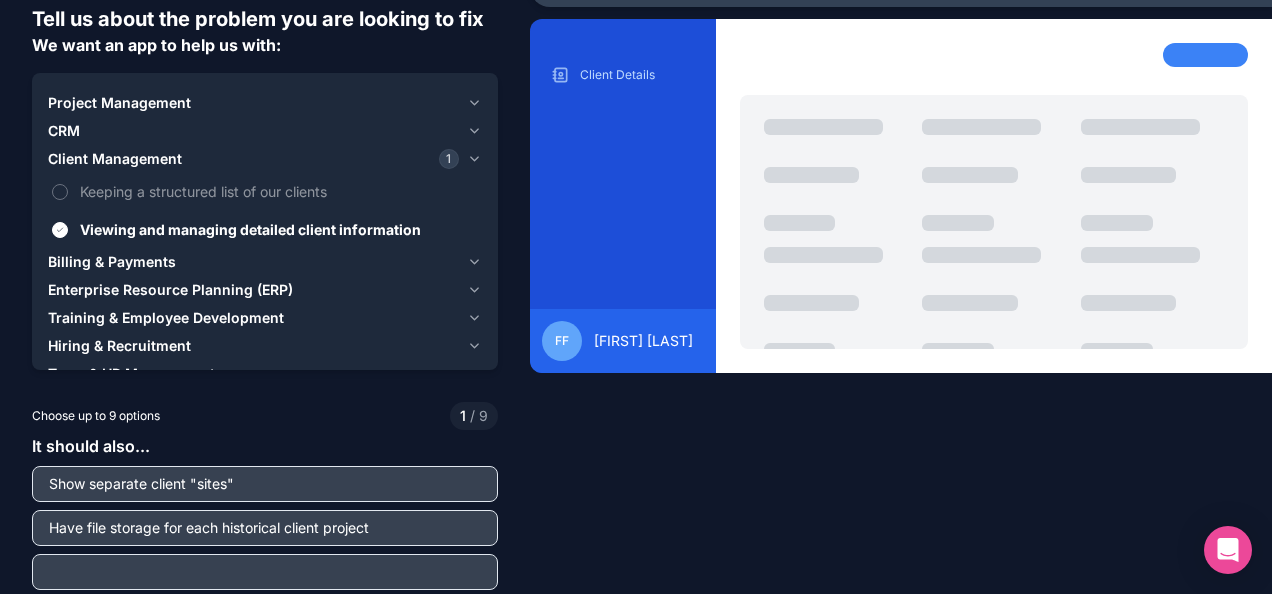 scroll, scrollTop: 127, scrollLeft: 0, axis: vertical 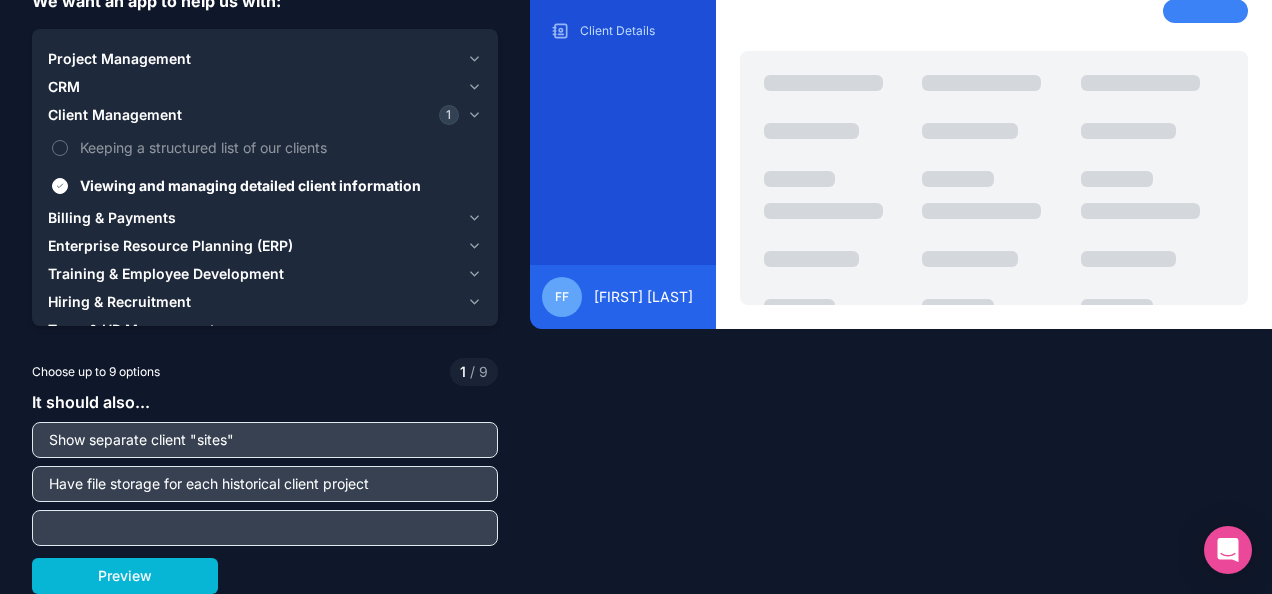 click at bounding box center [265, 528] 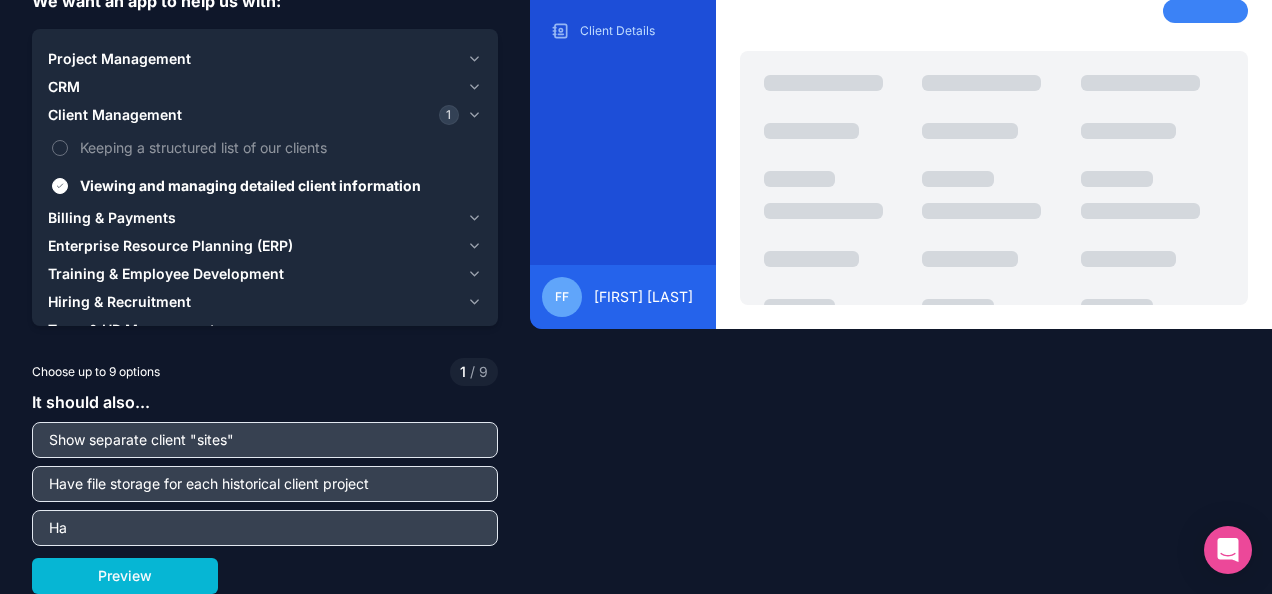 type on "H" 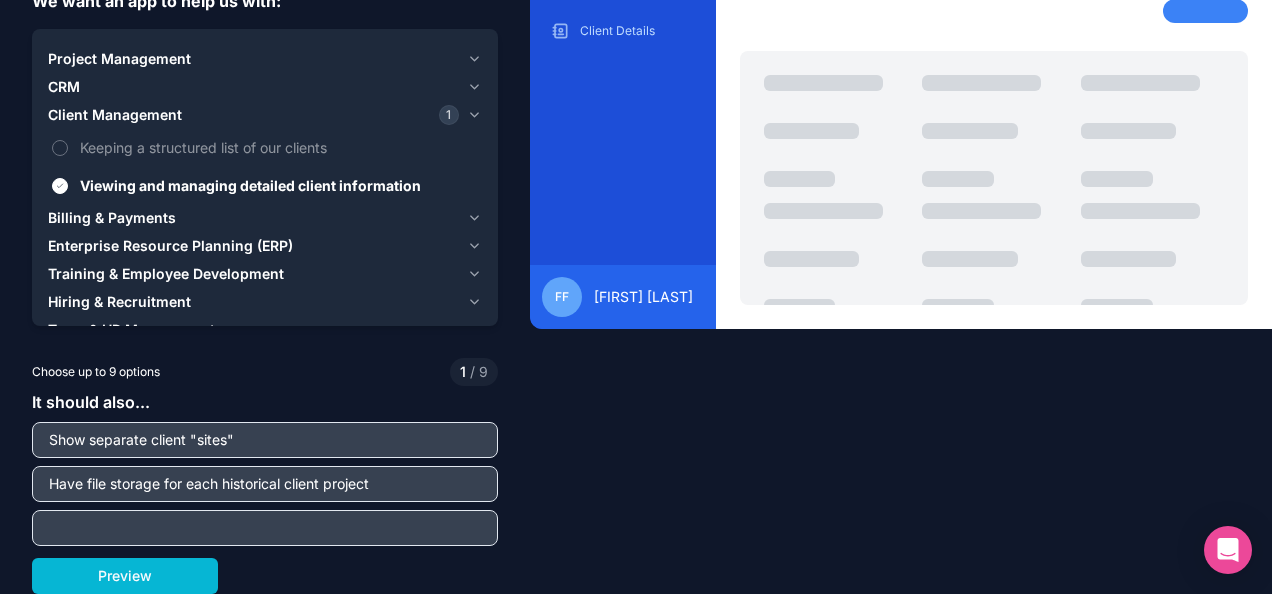 scroll, scrollTop: 83, scrollLeft: 0, axis: vertical 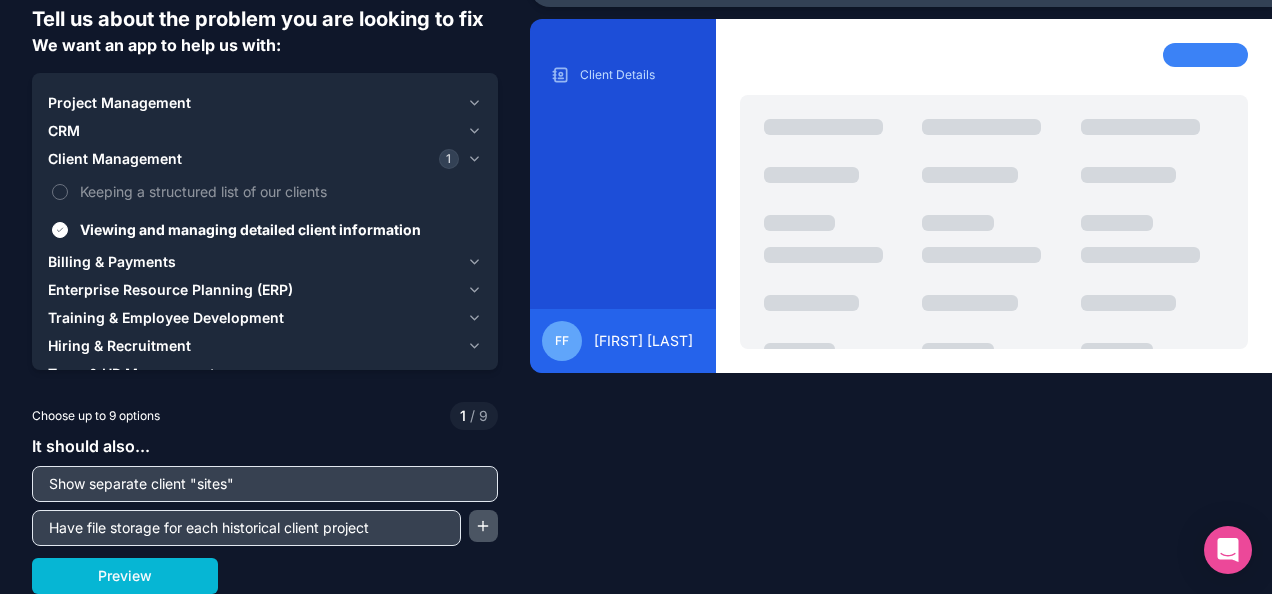 click at bounding box center (483, 526) 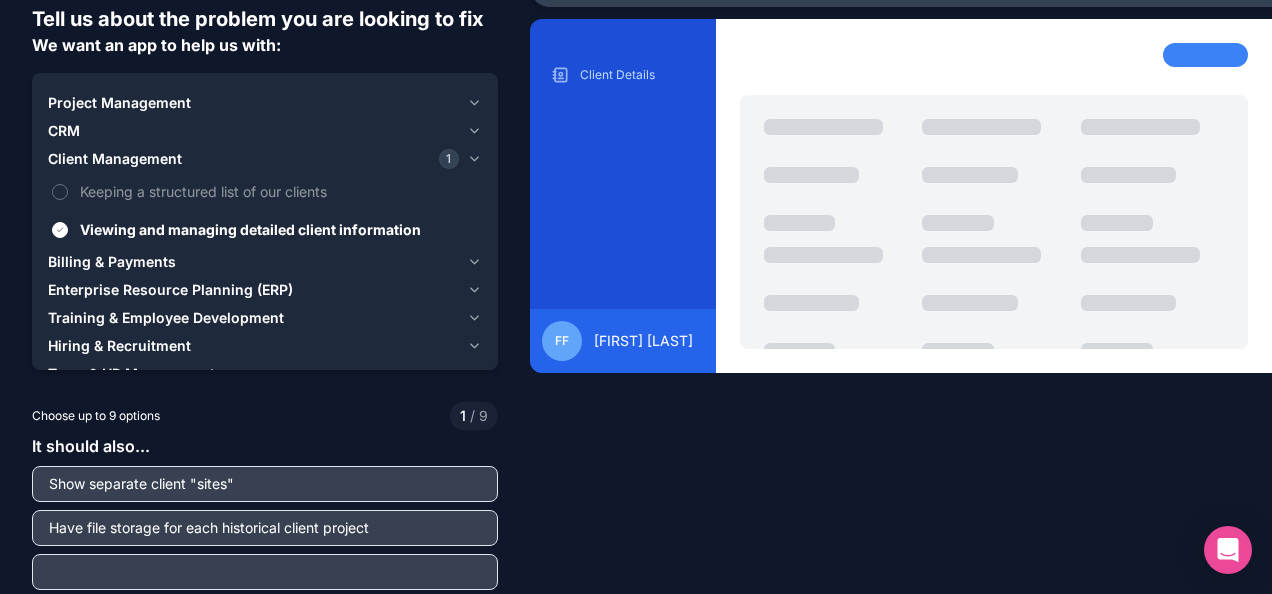 scroll, scrollTop: 127, scrollLeft: 0, axis: vertical 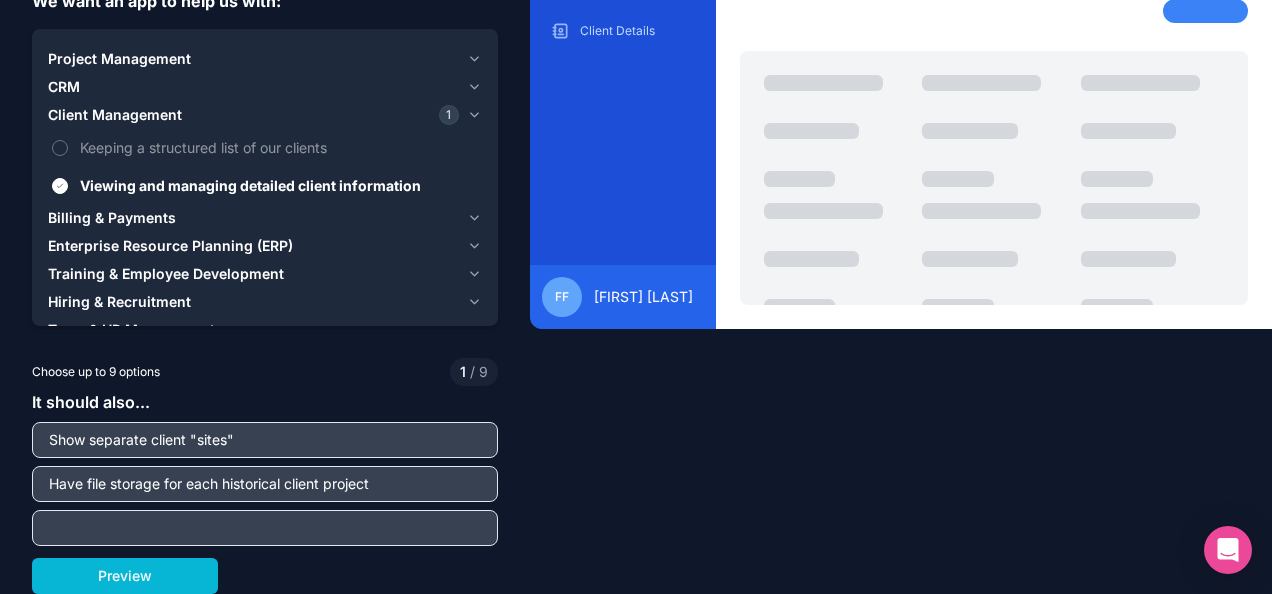 click at bounding box center [265, 528] 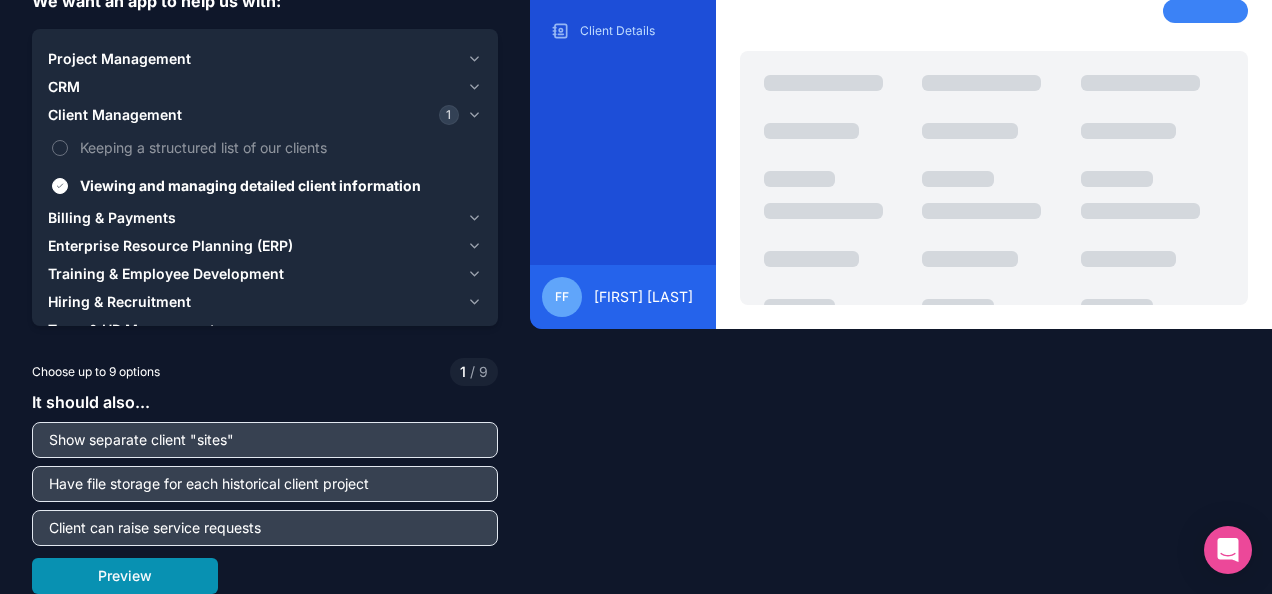type on "Client can raise service requests" 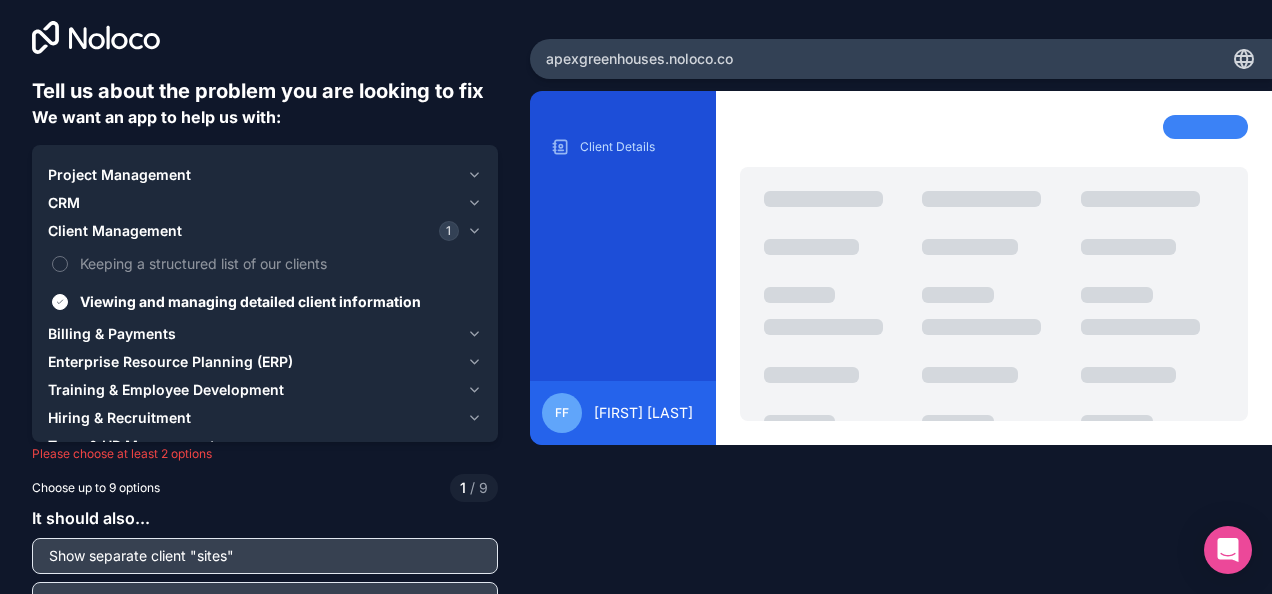 scroll, scrollTop: 10, scrollLeft: 0, axis: vertical 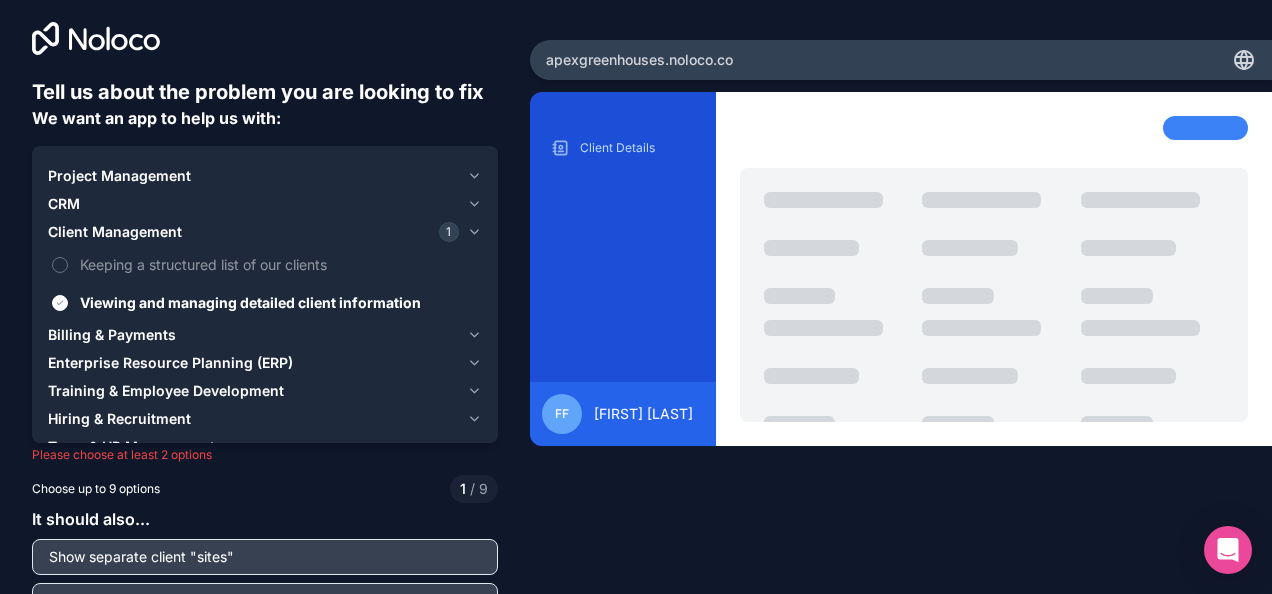 click 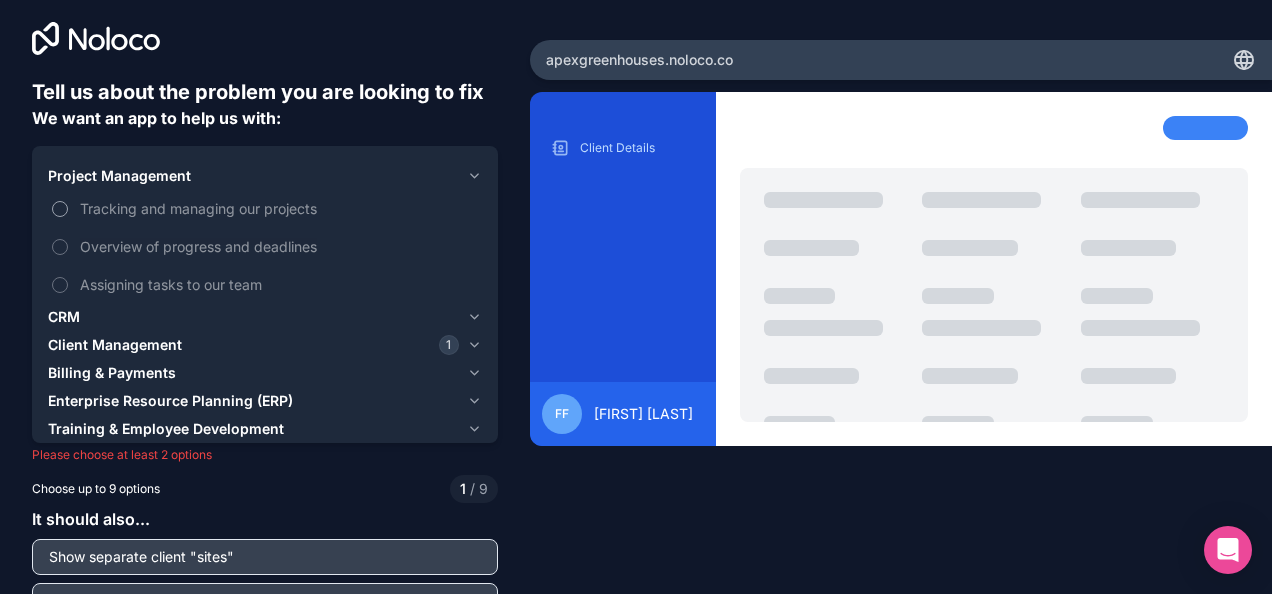 click on "Tracking and managing our projects" at bounding box center (279, 208) 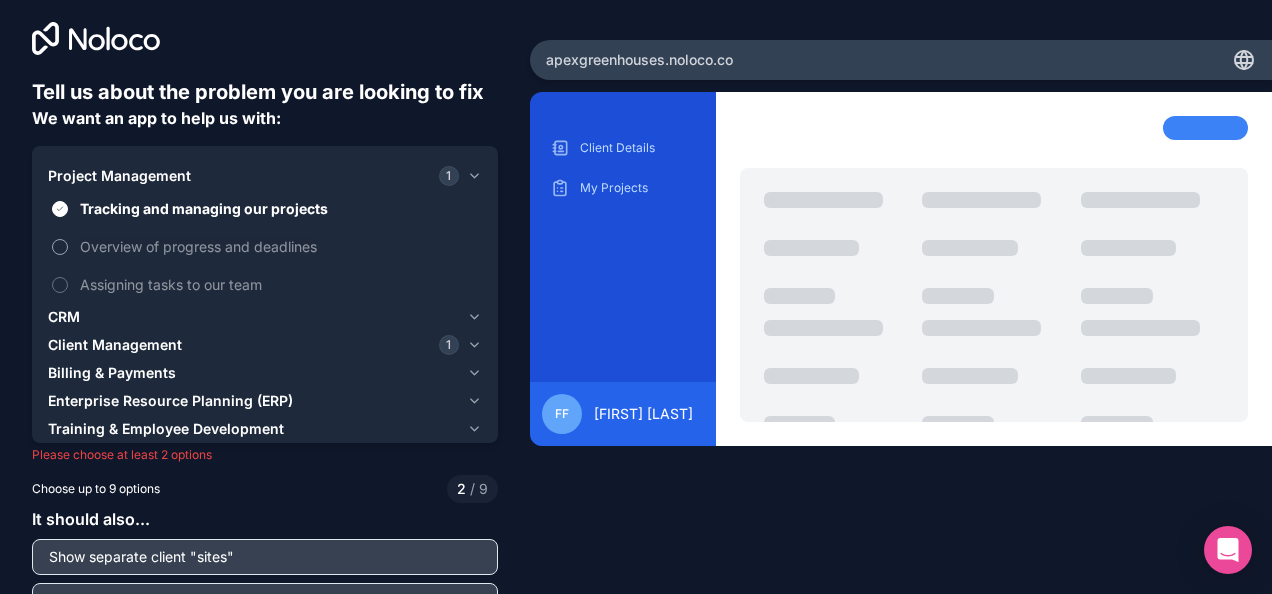 click on "Overview of progress and deadlines" at bounding box center [60, 247] 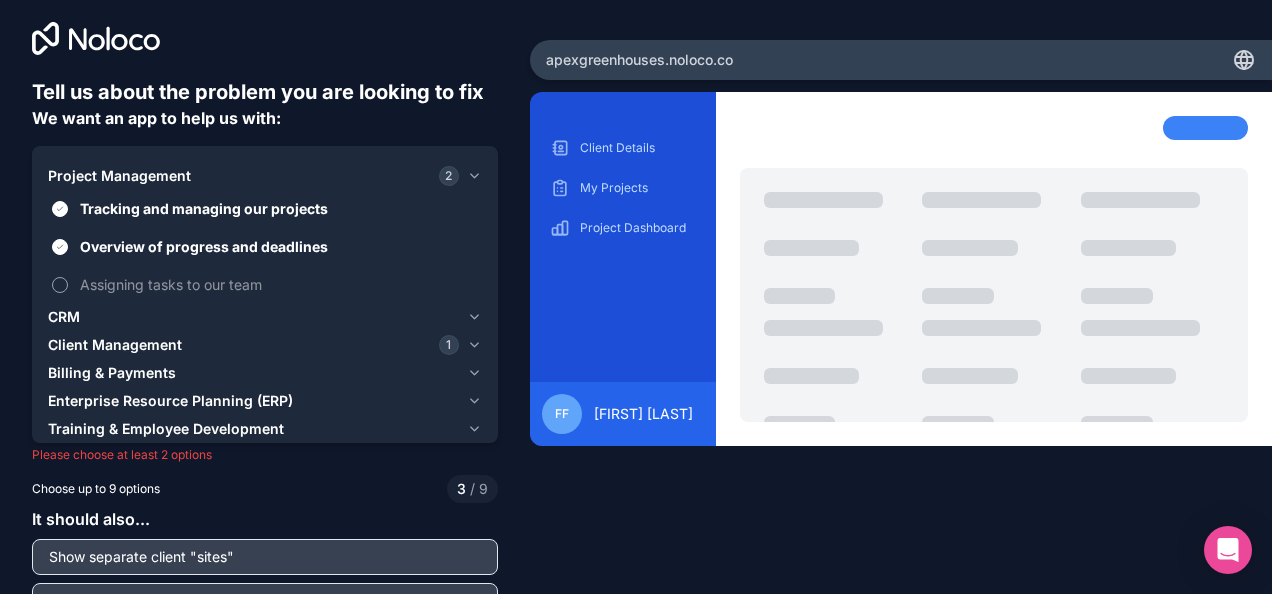 click on "Assigning tasks to our team" at bounding box center [60, 285] 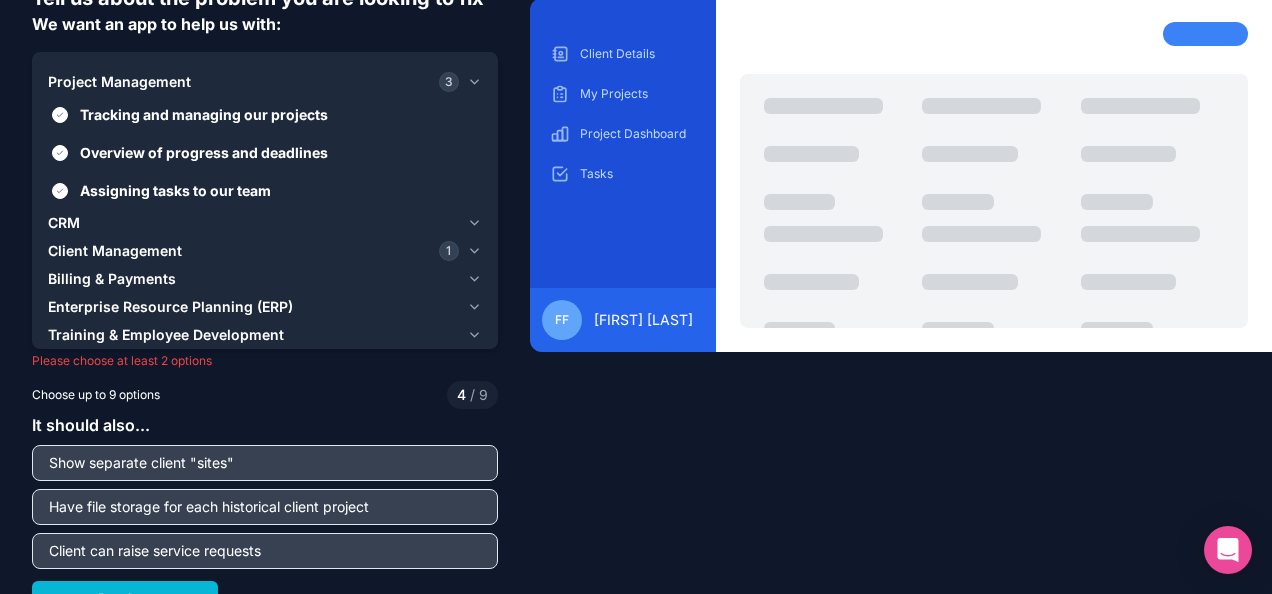 scroll, scrollTop: 127, scrollLeft: 0, axis: vertical 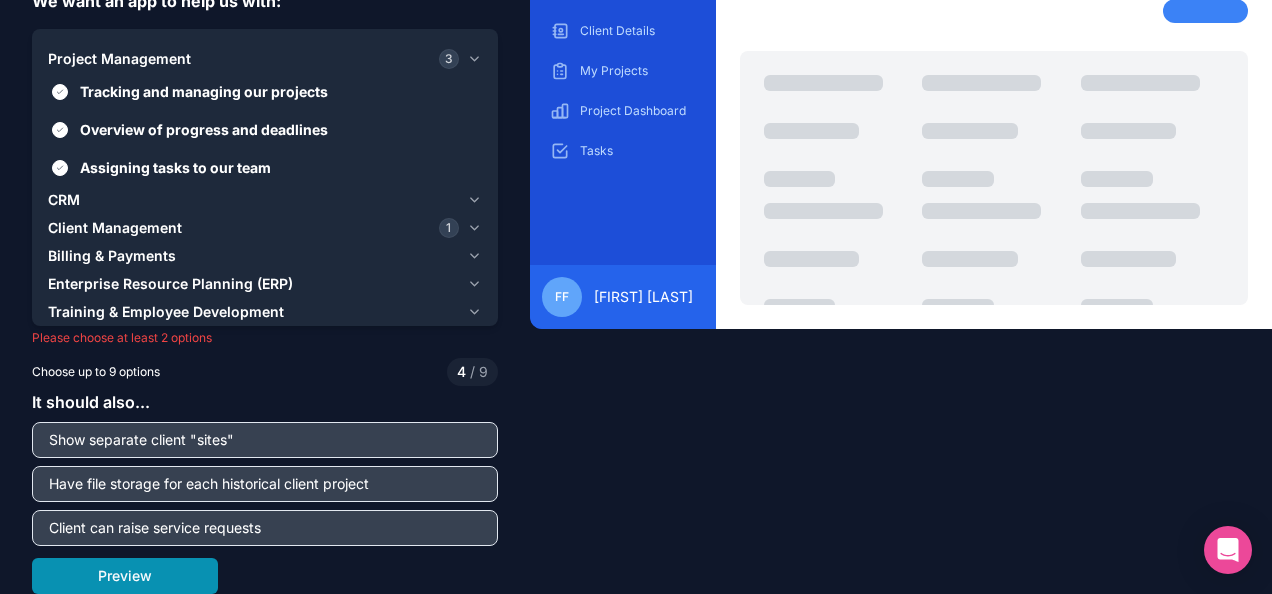 click on "Preview" at bounding box center (125, 576) 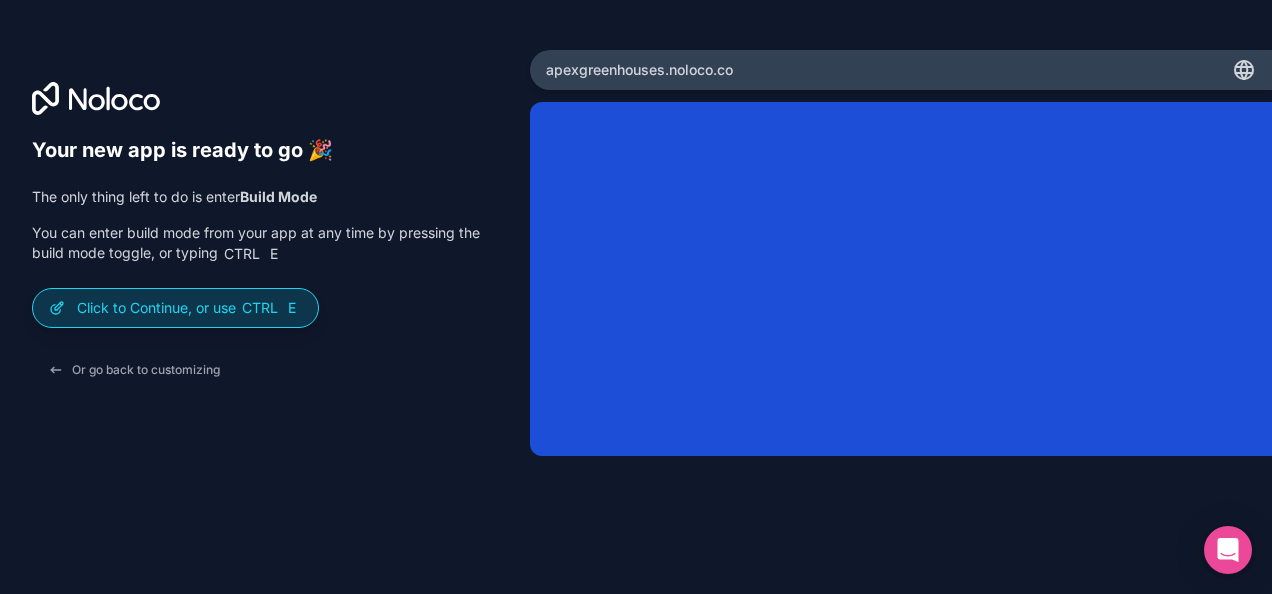 click on "Click to Continue, or use  Ctrl E" at bounding box center [189, 308] 